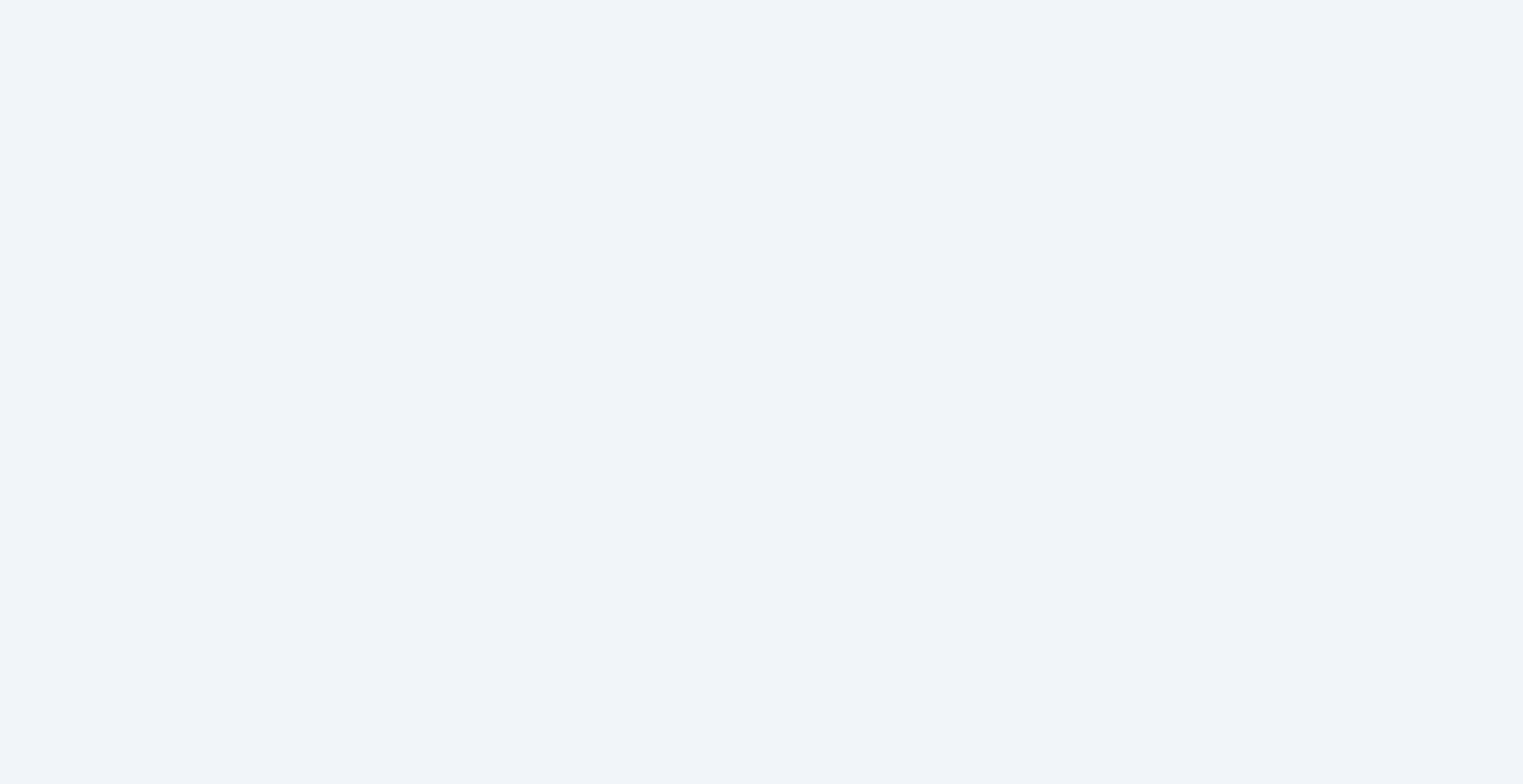 scroll, scrollTop: 0, scrollLeft: 0, axis: both 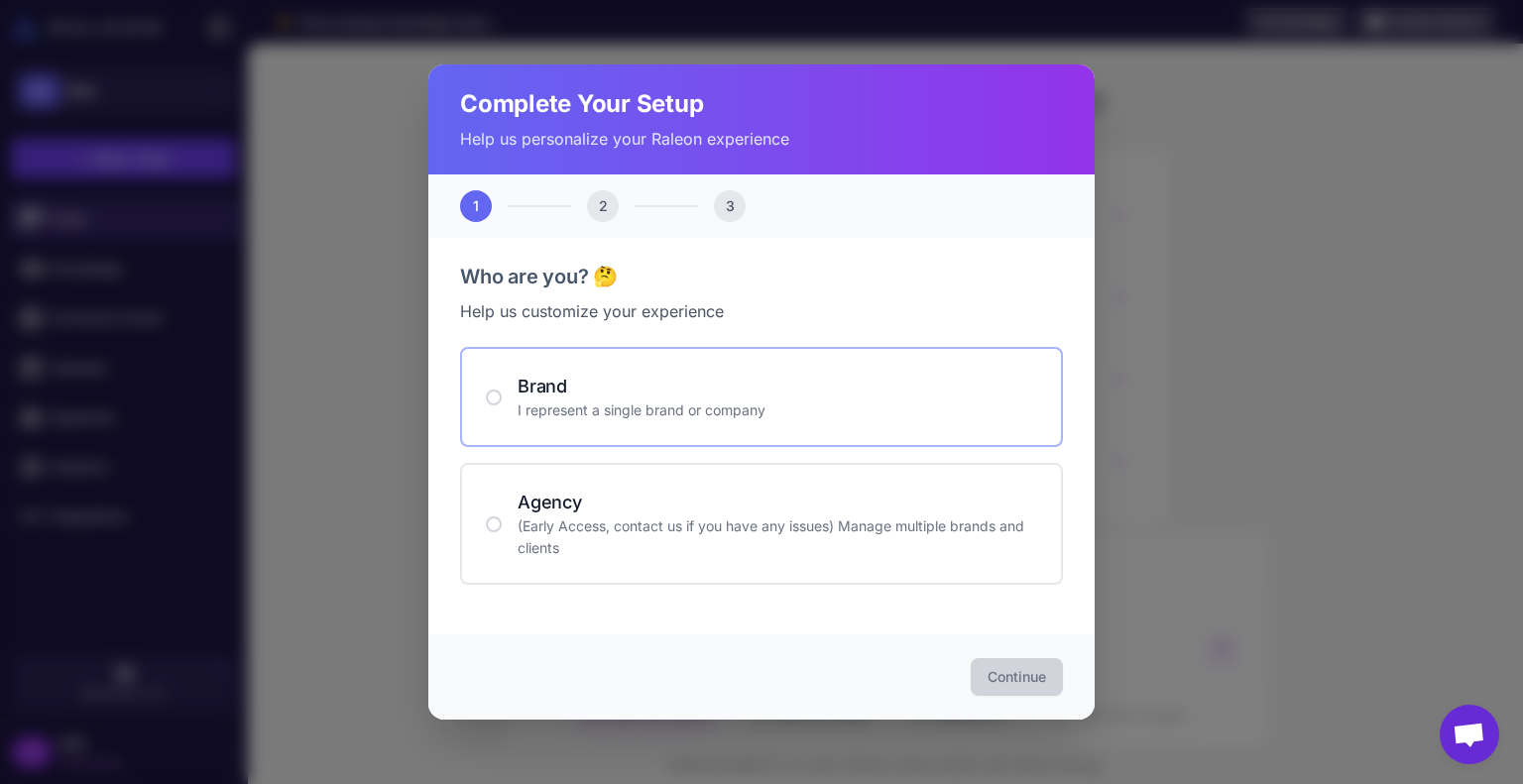 click on "Brand" at bounding box center (777, 386) 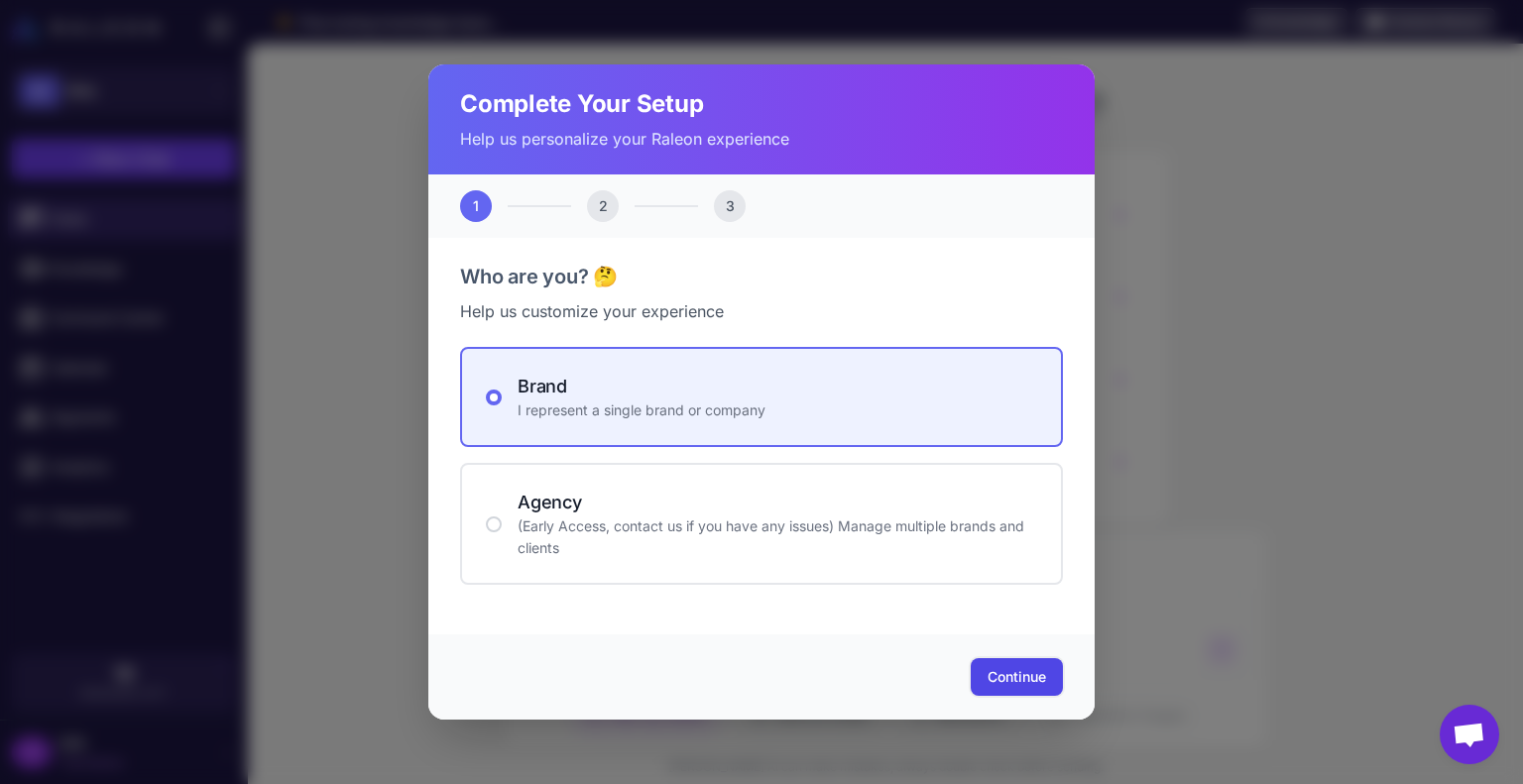 click on "Continue" at bounding box center [1016, 677] 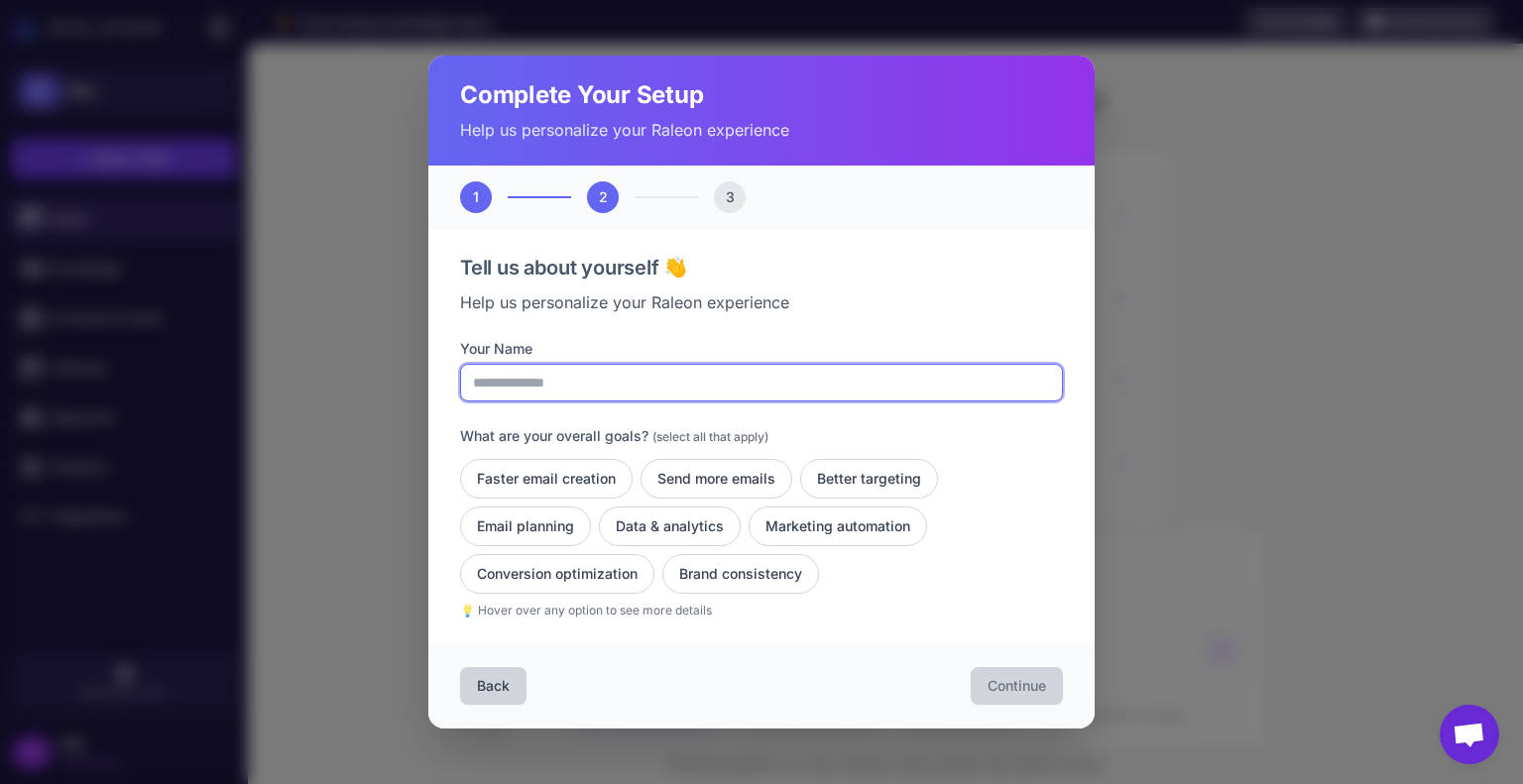 click on "Your Name" at bounding box center [762, 383] 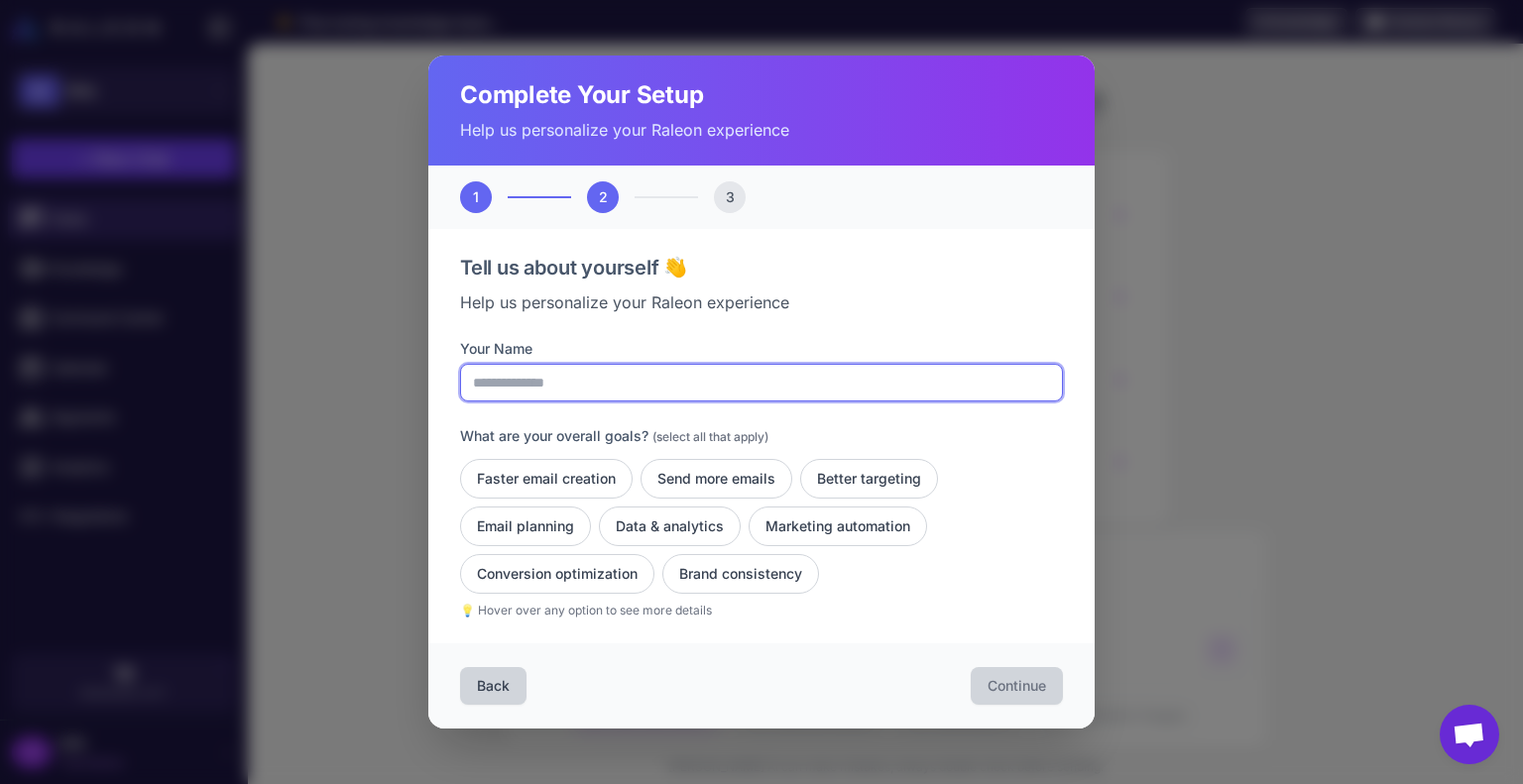 type on "****" 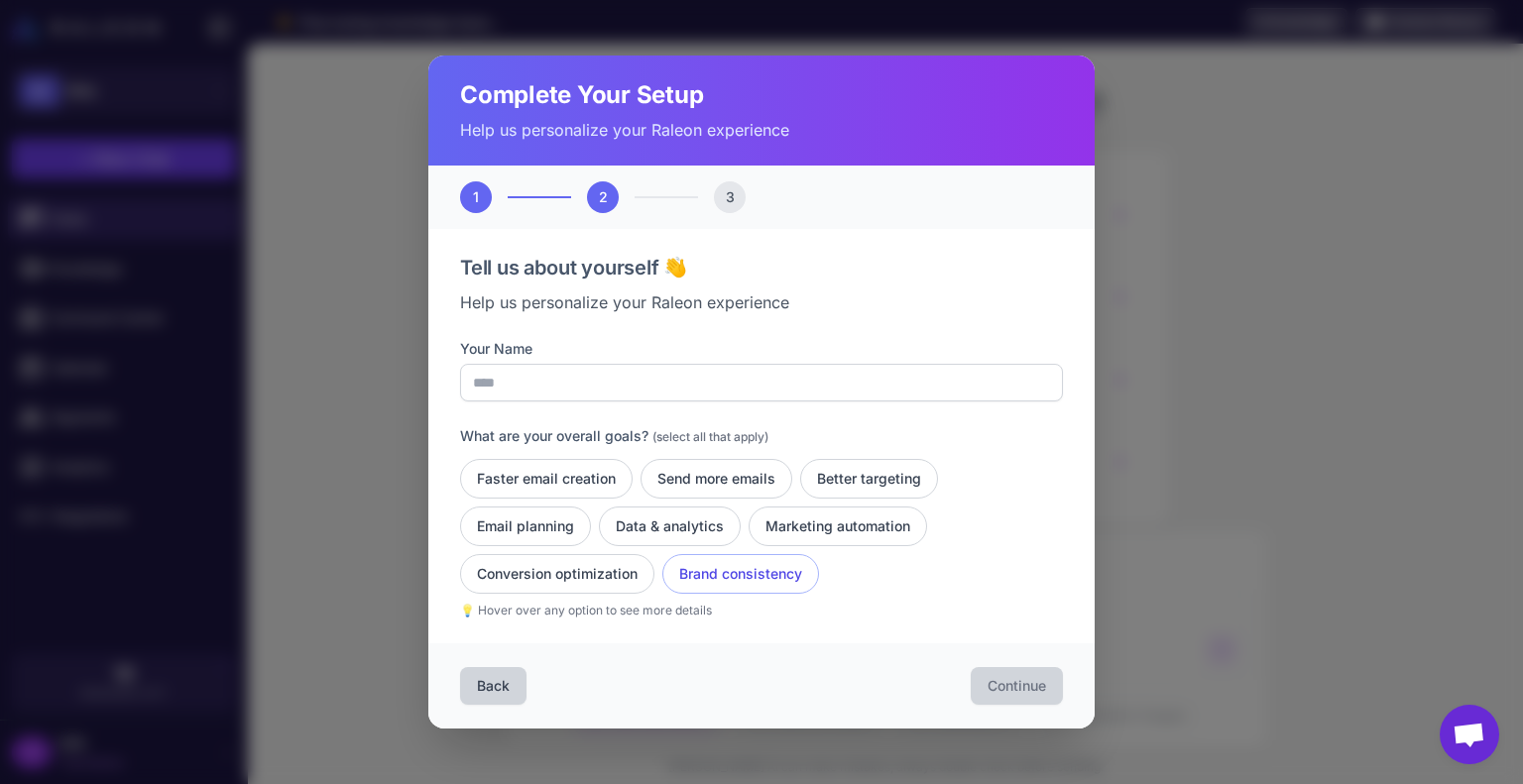 click on "Brand consistency" 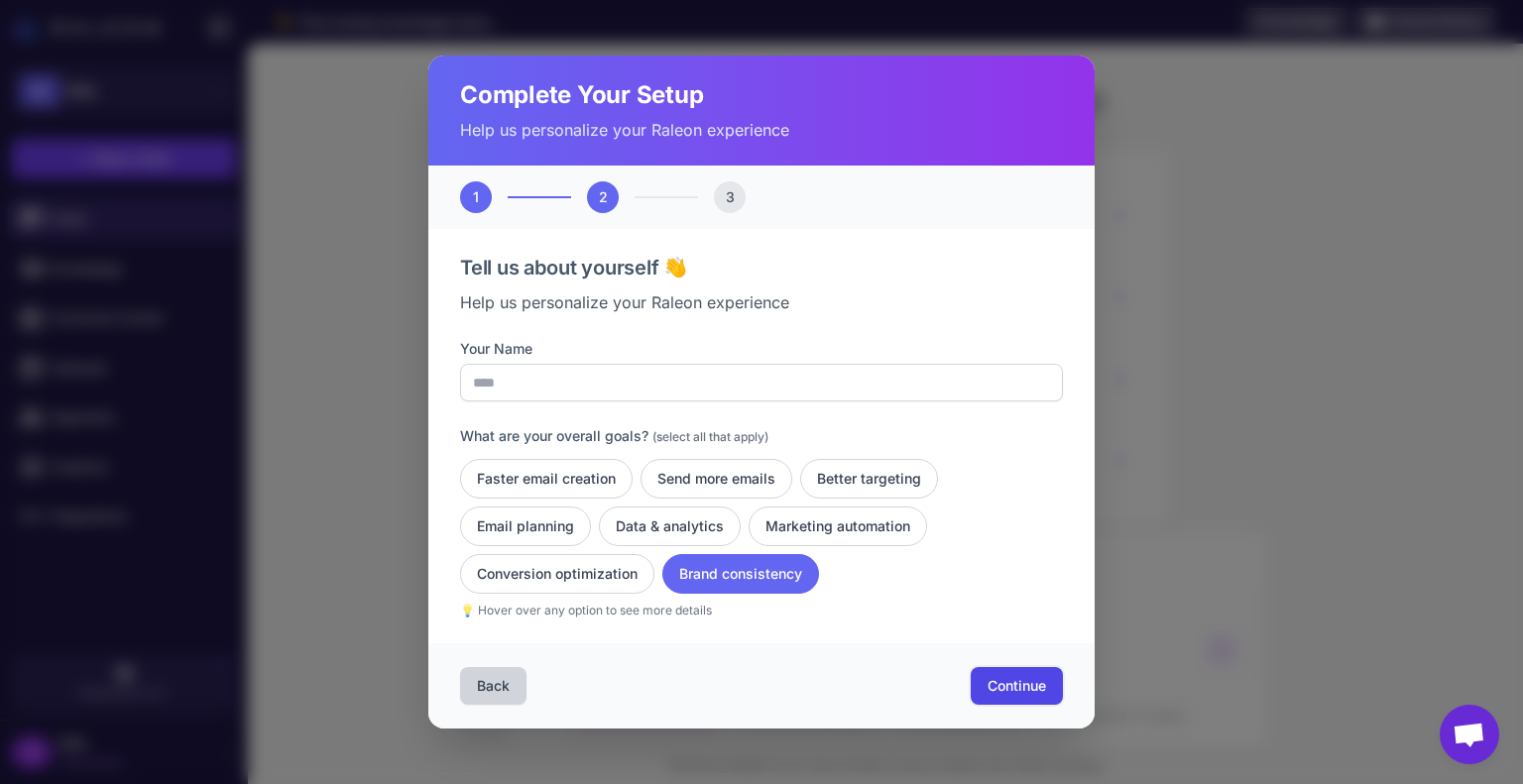 click on "Continue" at bounding box center (1016, 686) 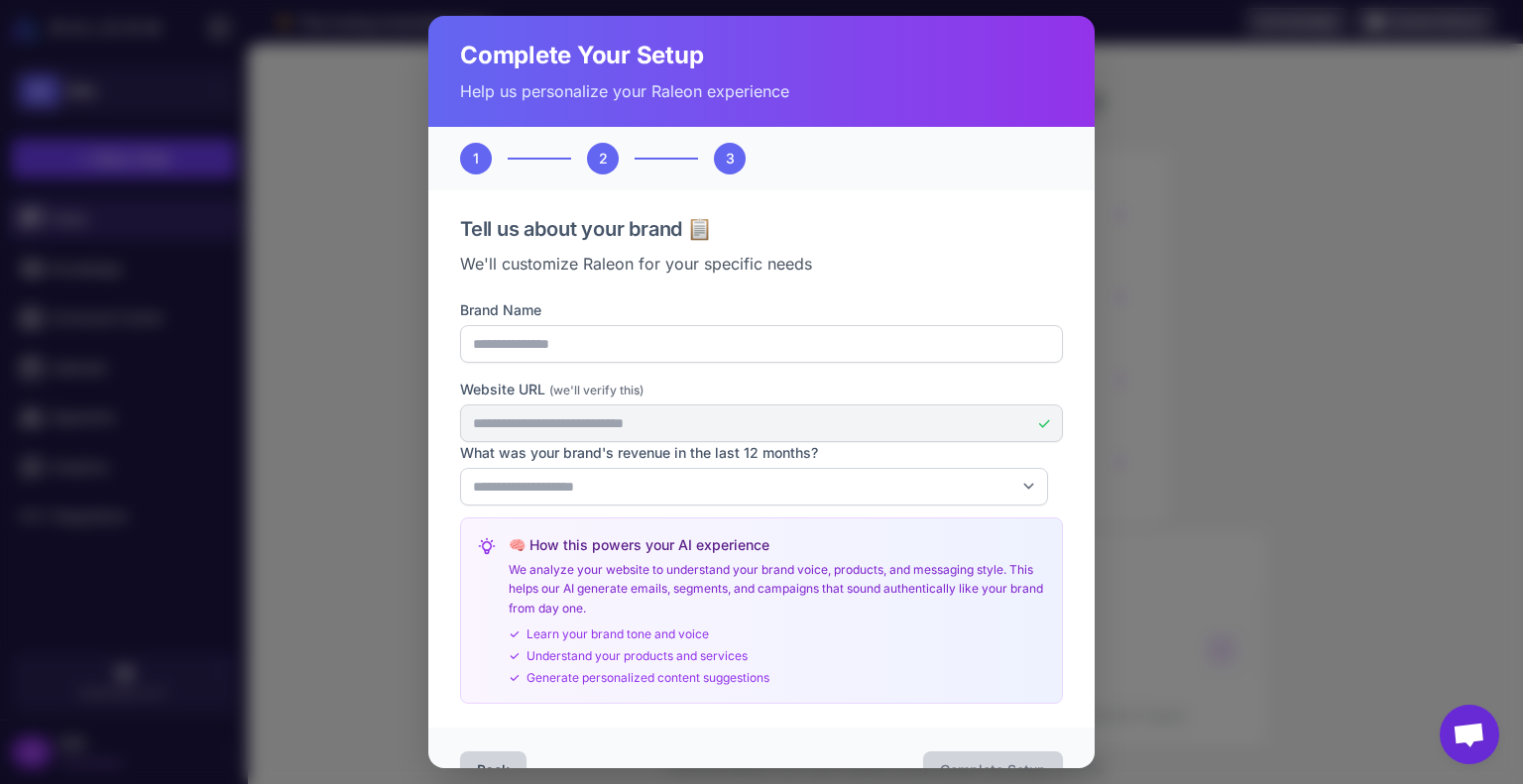 scroll, scrollTop: 43, scrollLeft: 0, axis: vertical 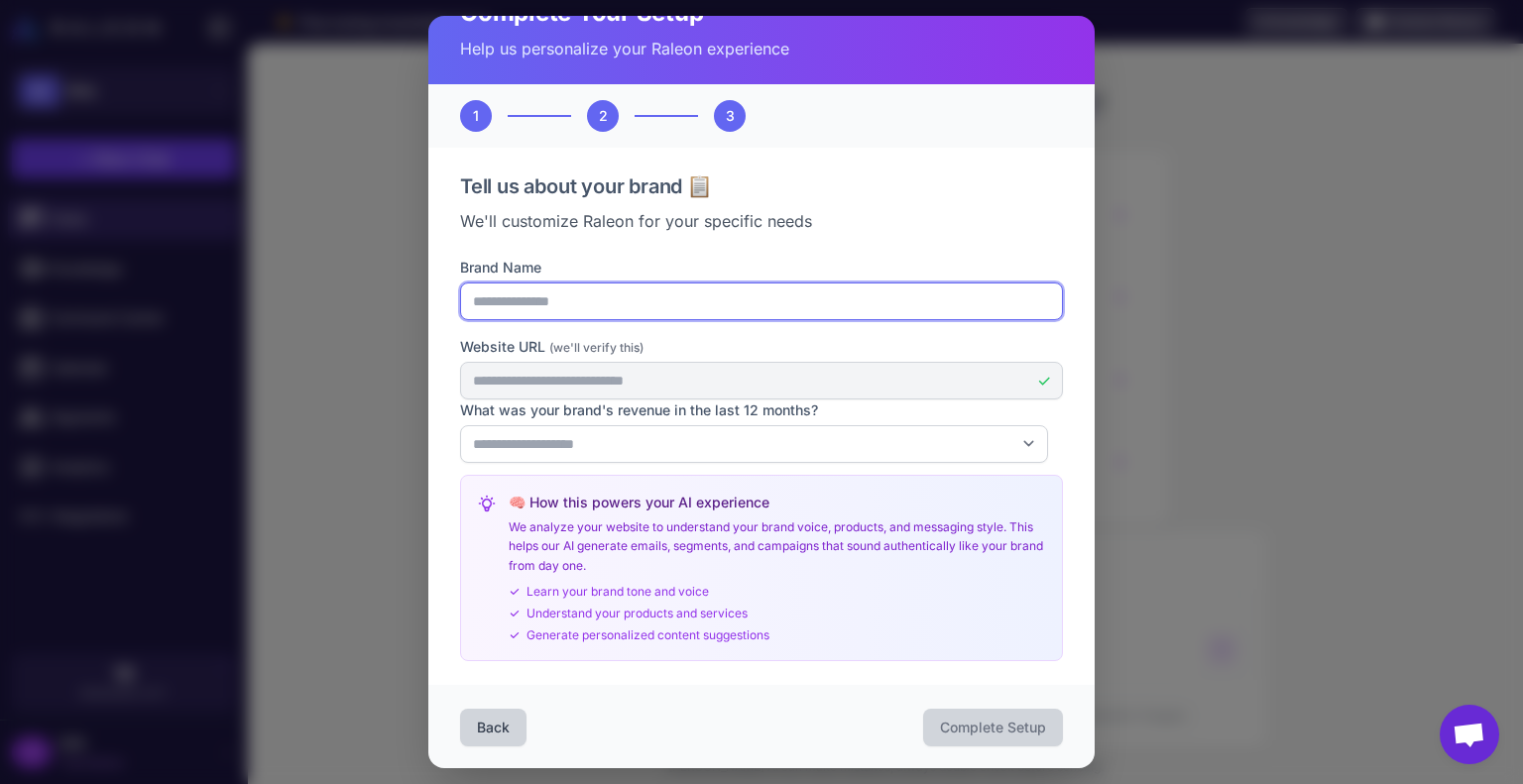 click on "Brand Name" at bounding box center [762, 301] 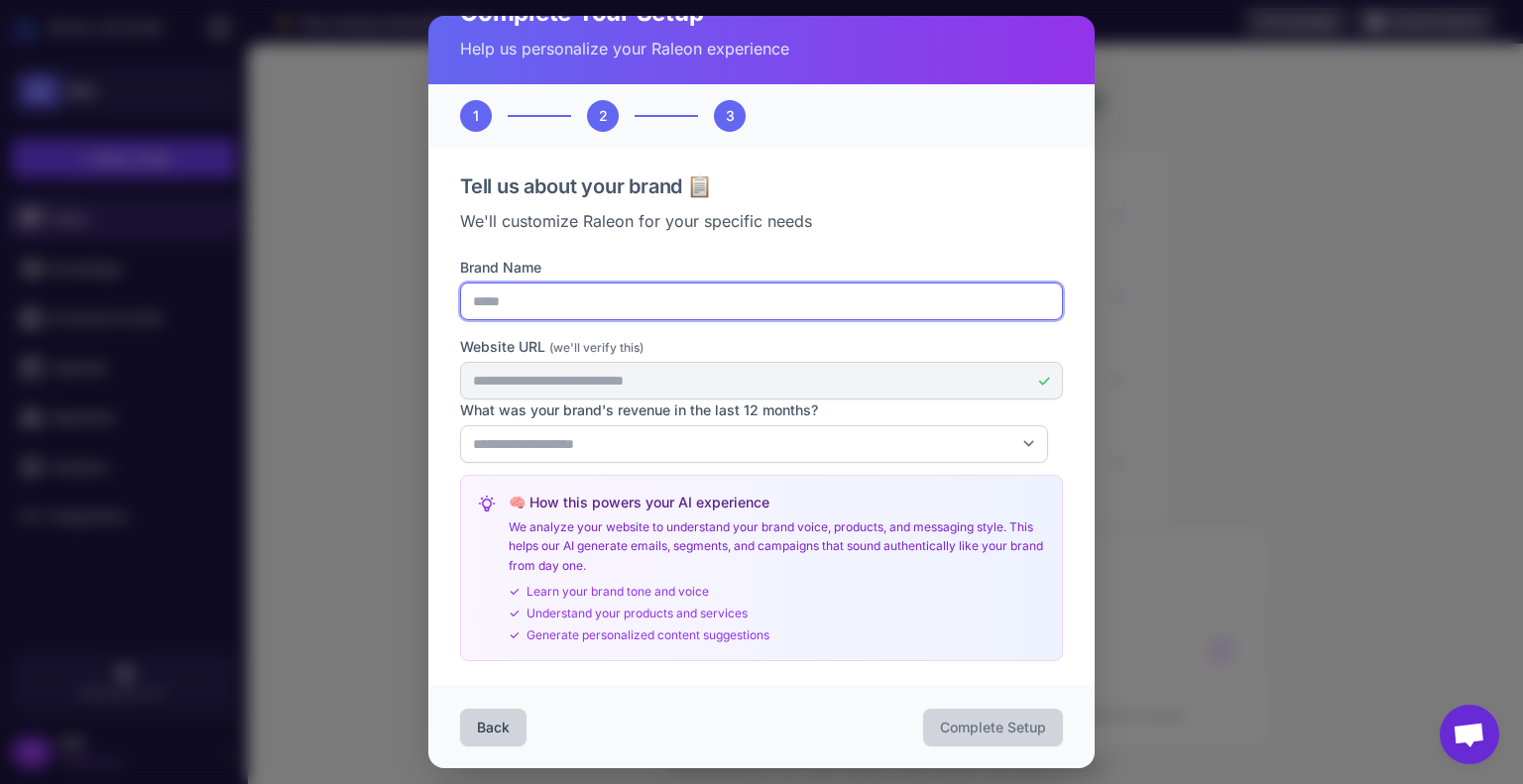type on "*****" 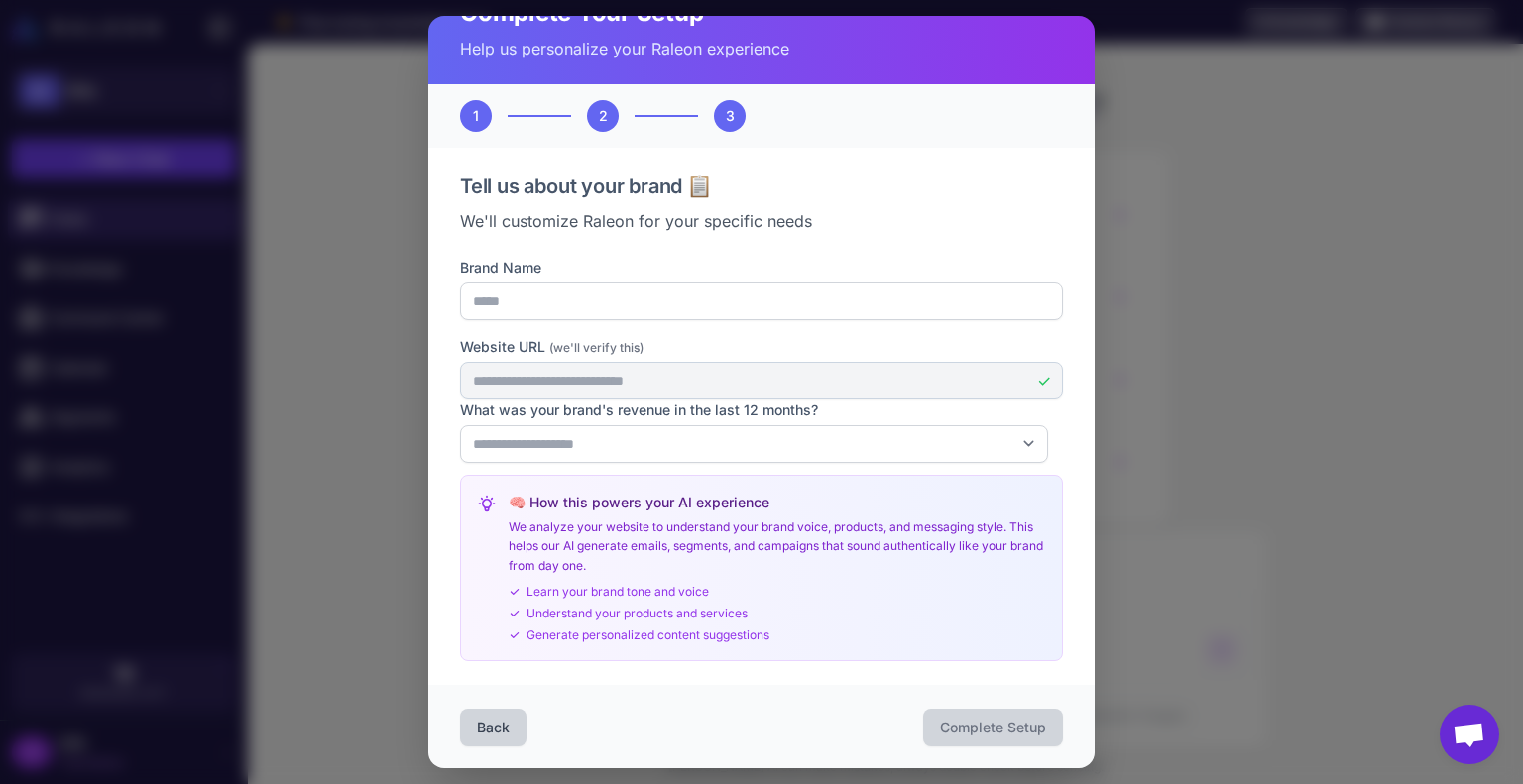click on "**********" at bounding box center (762, 499) 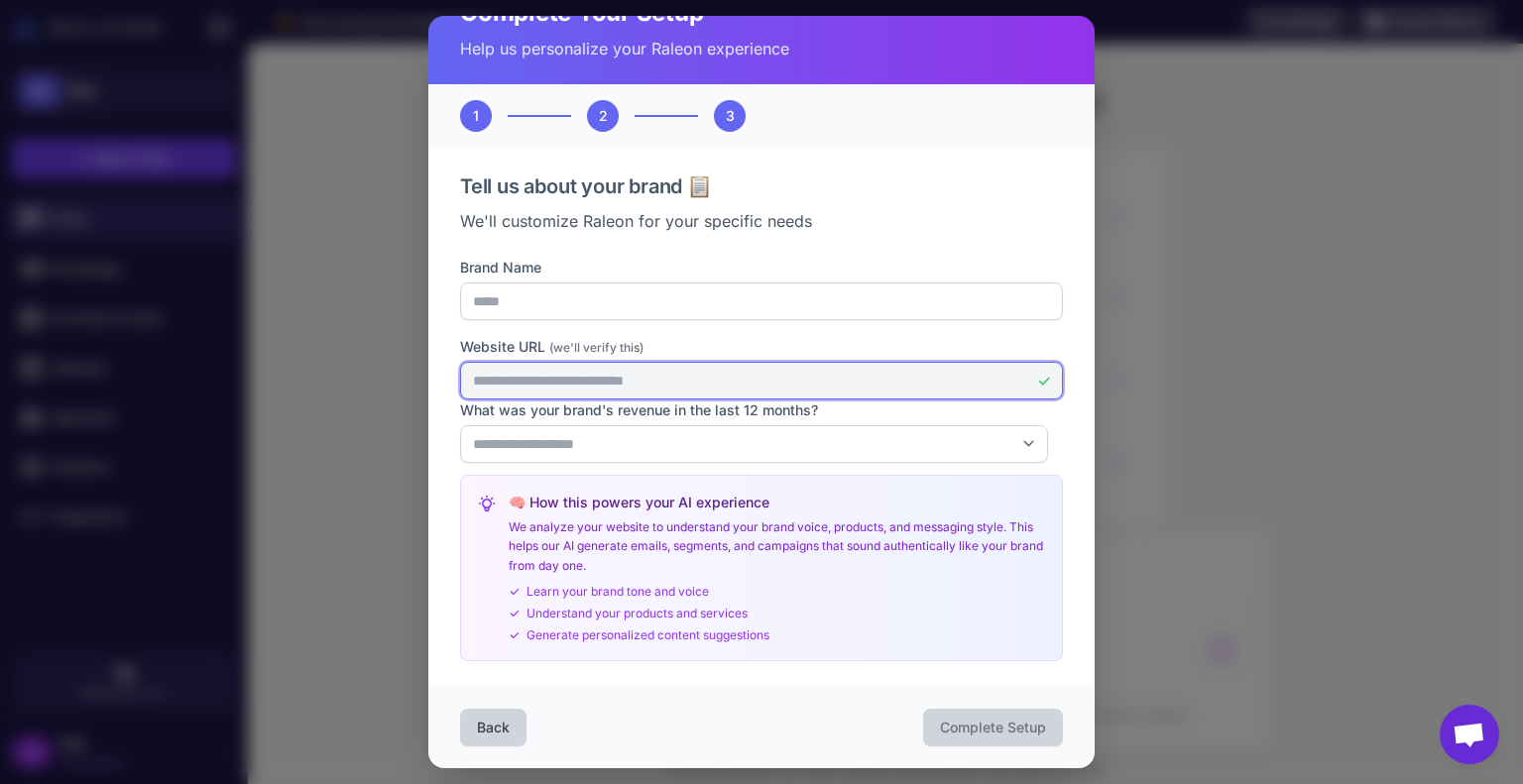 click on "Website URL  (we'll verify this)" at bounding box center [762, 381] 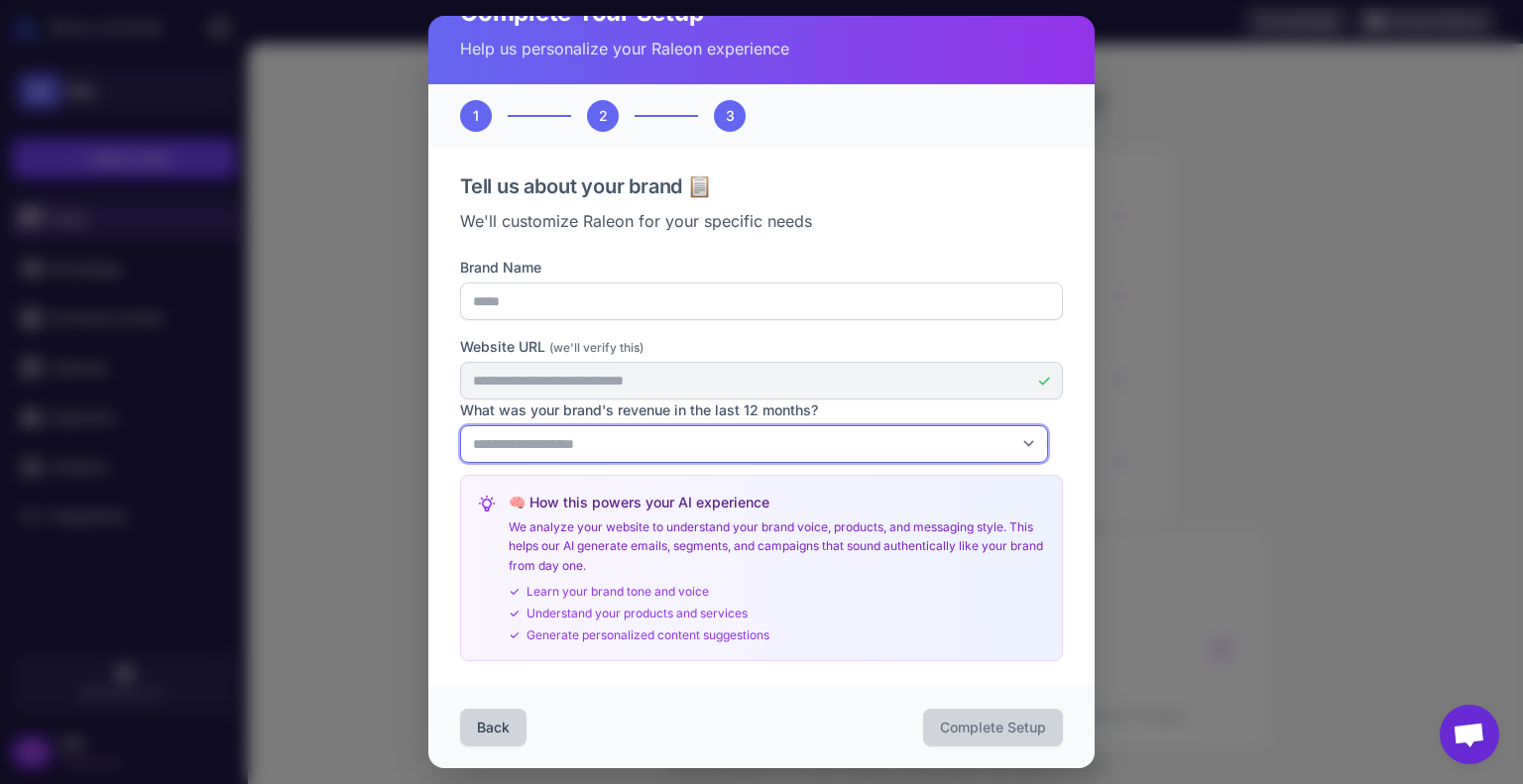 click on "**********" at bounding box center [754, 444] 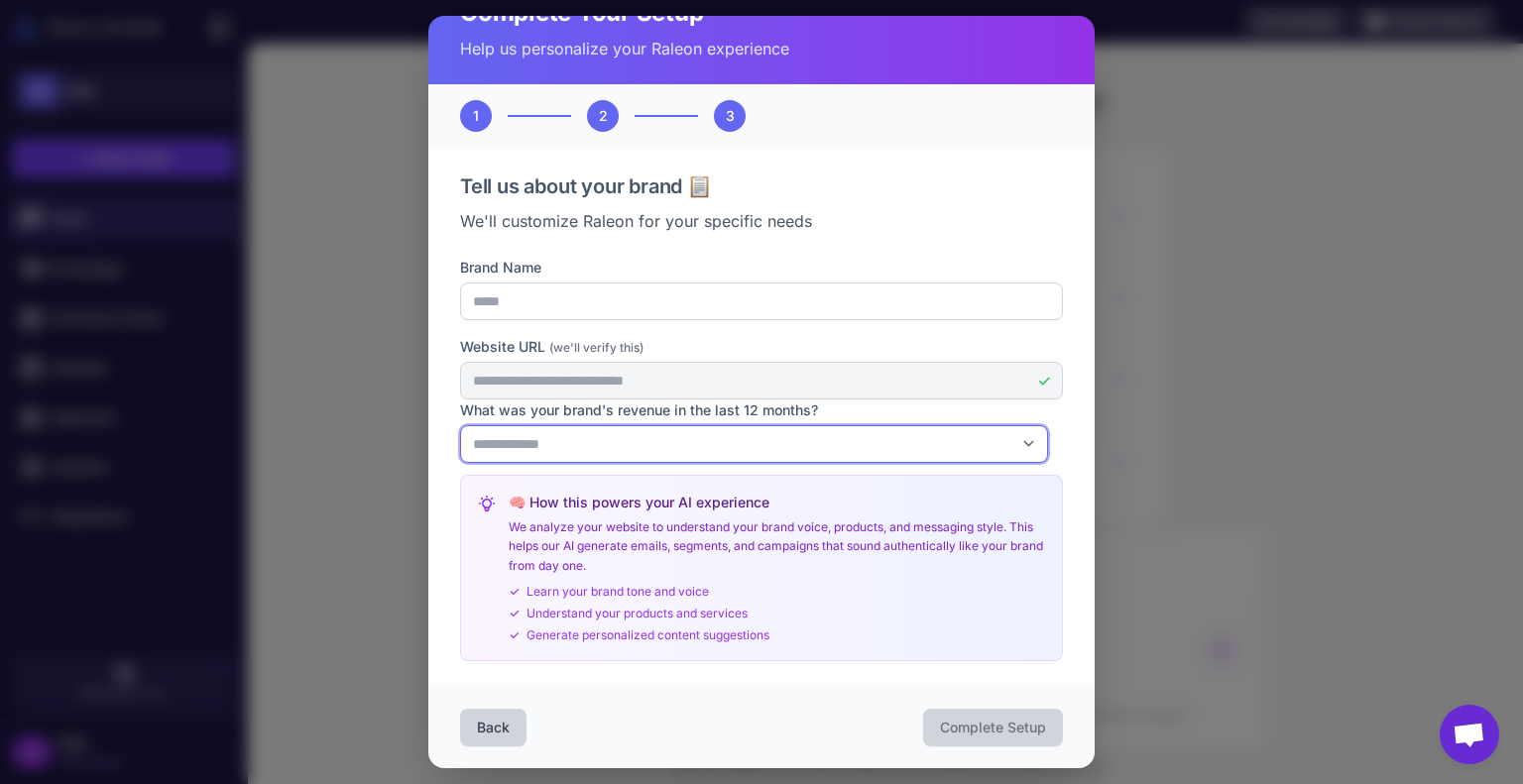 click on "**********" at bounding box center (754, 444) 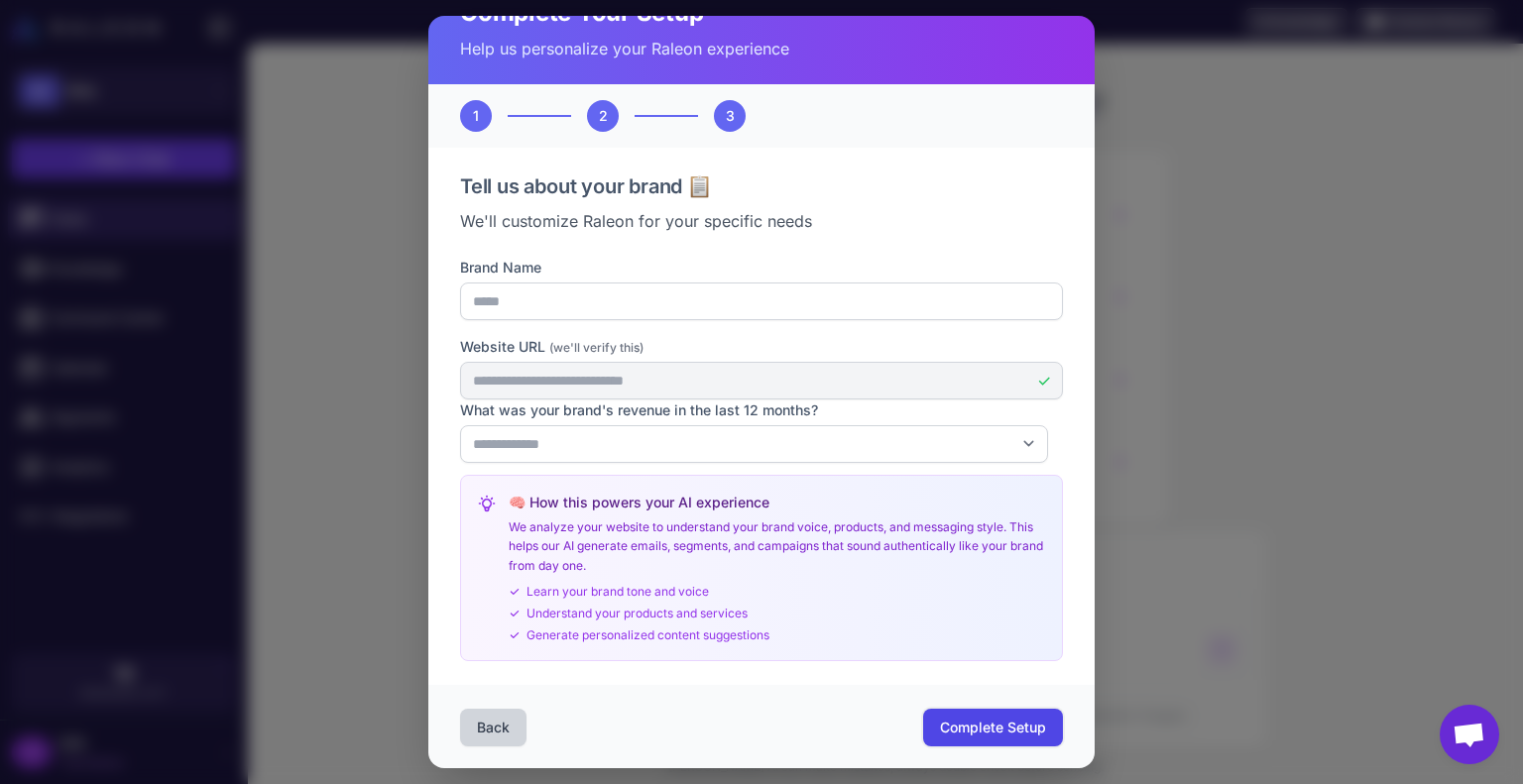 click on "Complete Setup" at bounding box center (993, 728) 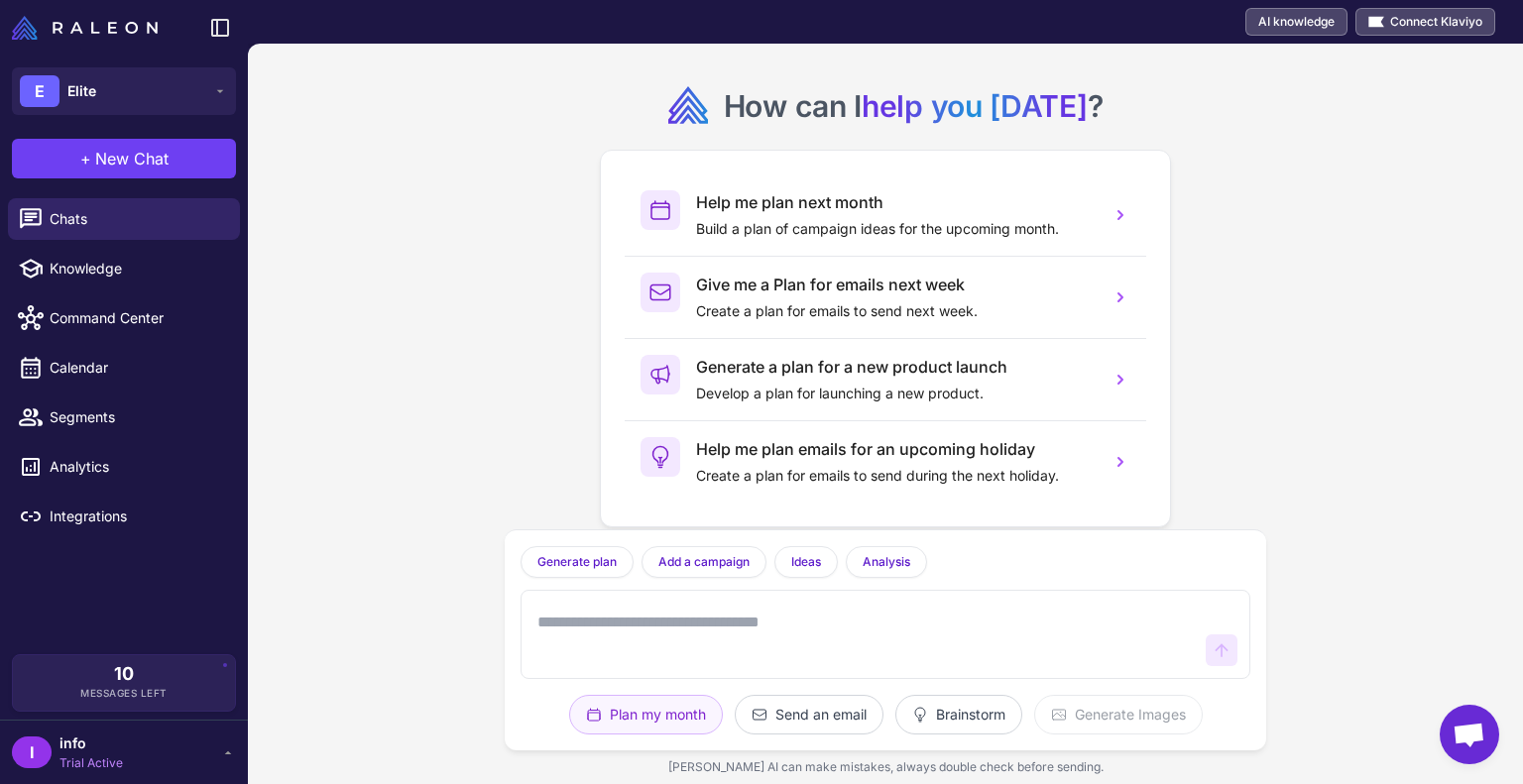 scroll, scrollTop: 0, scrollLeft: 0, axis: both 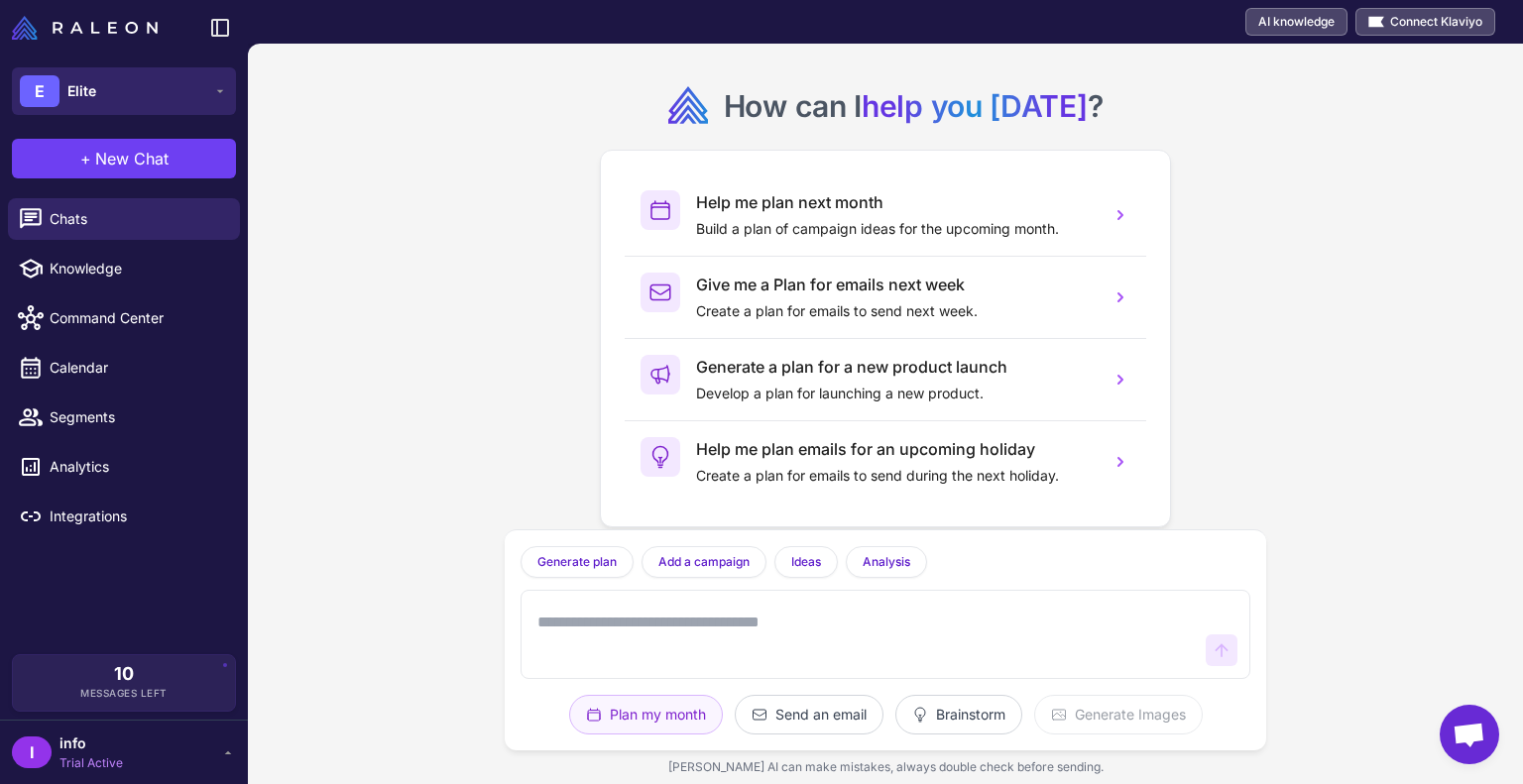 click on "E Elite" at bounding box center (124, 91) 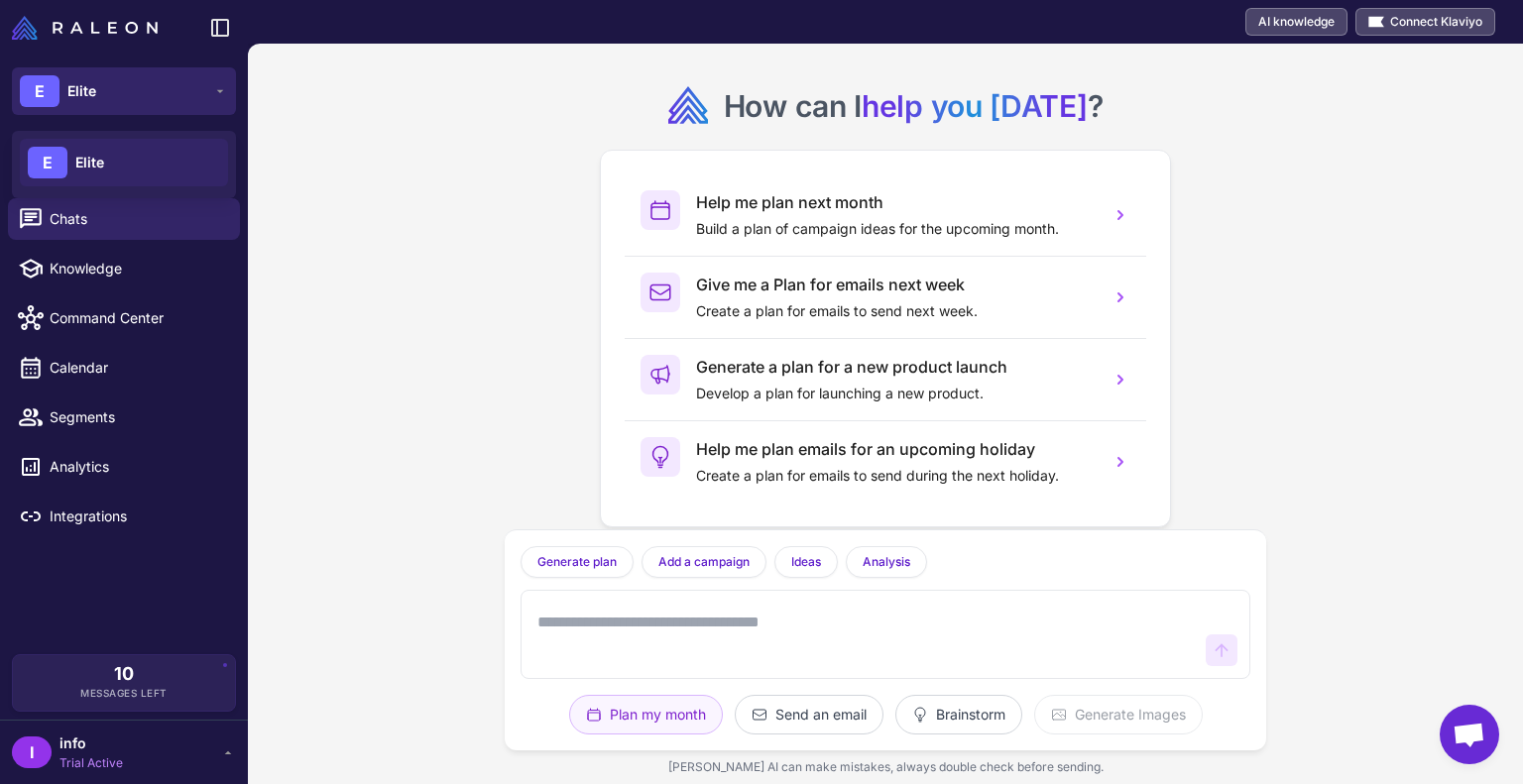 click on "E Elite" at bounding box center [124, 91] 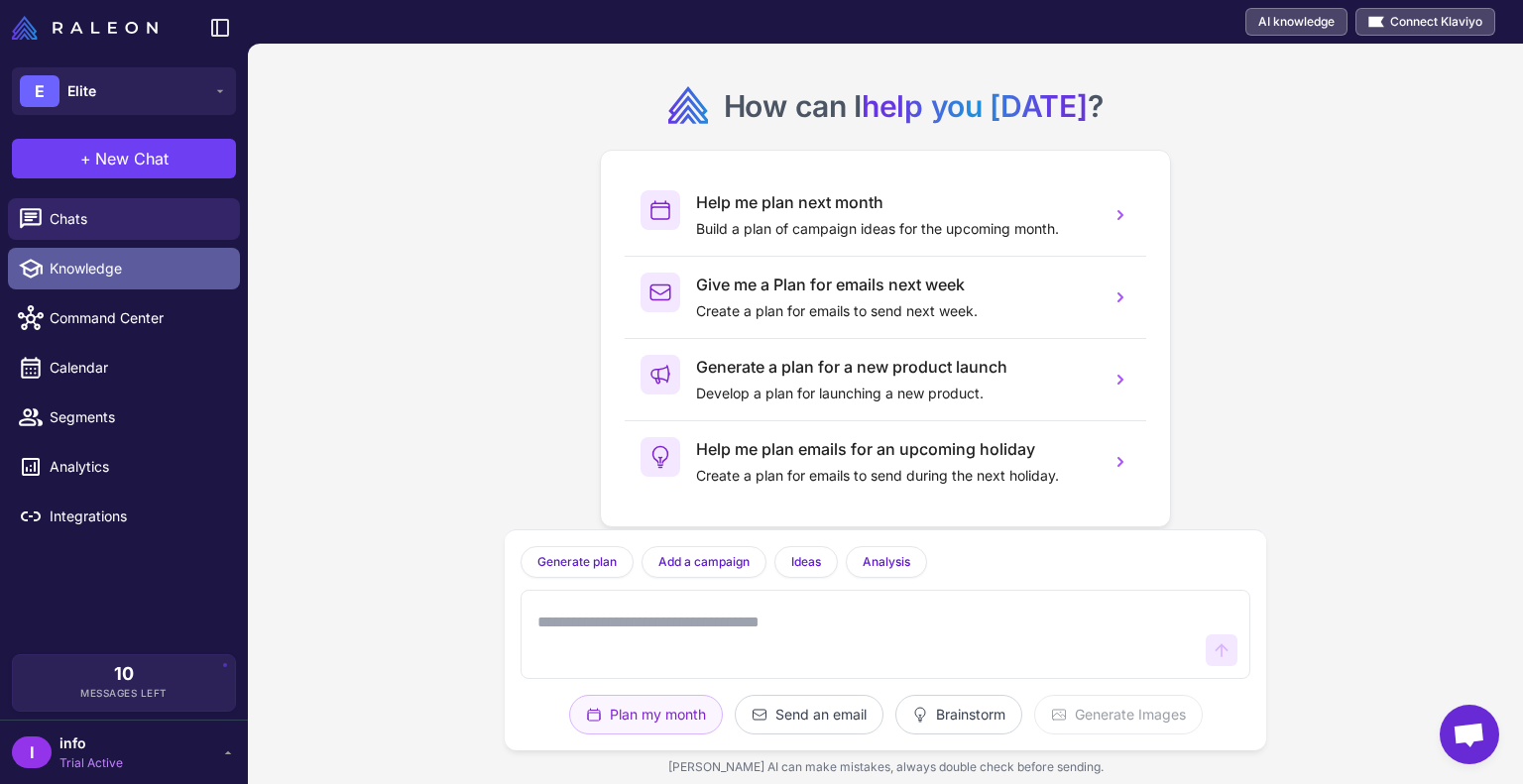 click on "Knowledge" at bounding box center (137, 269) 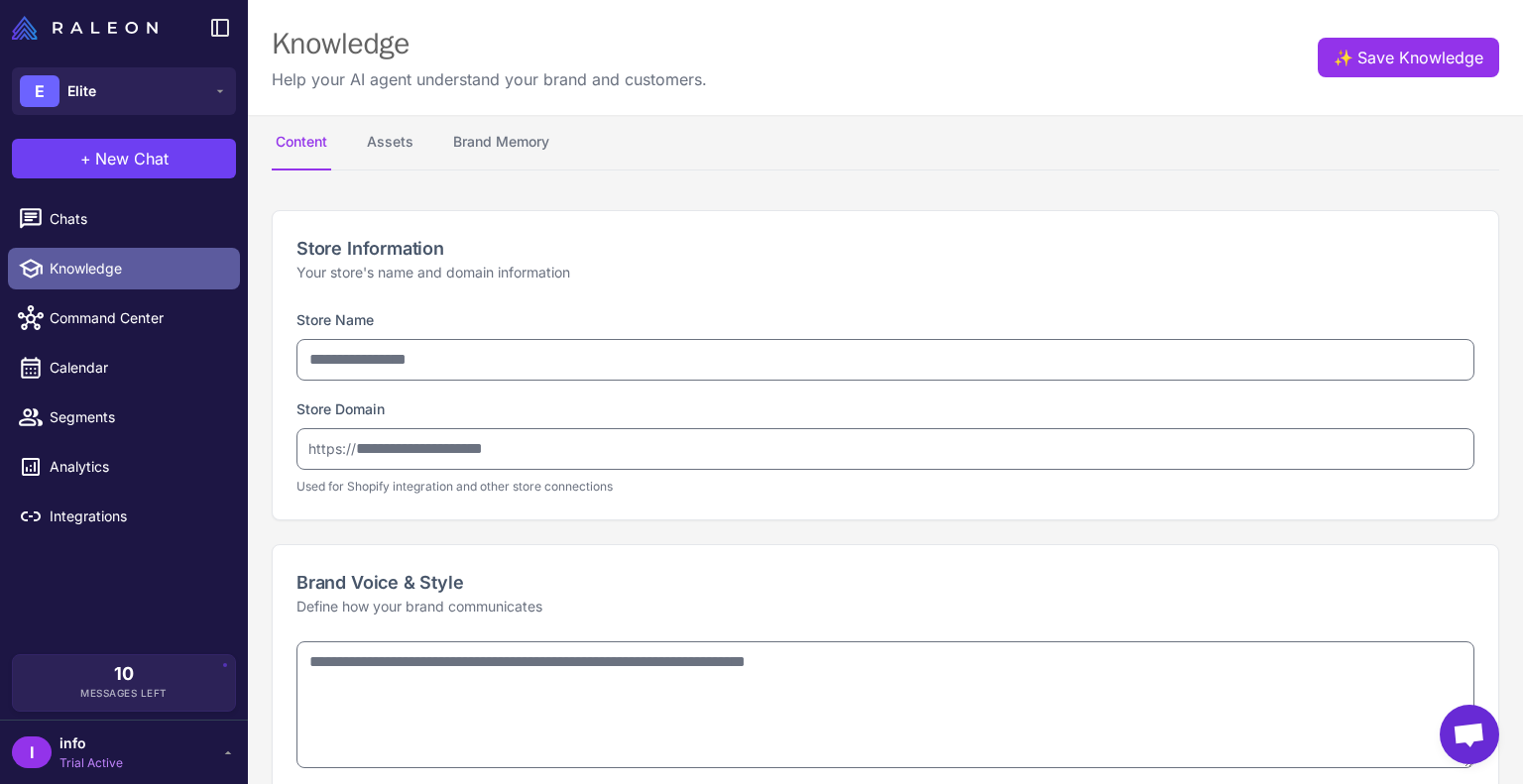 type on "*****" 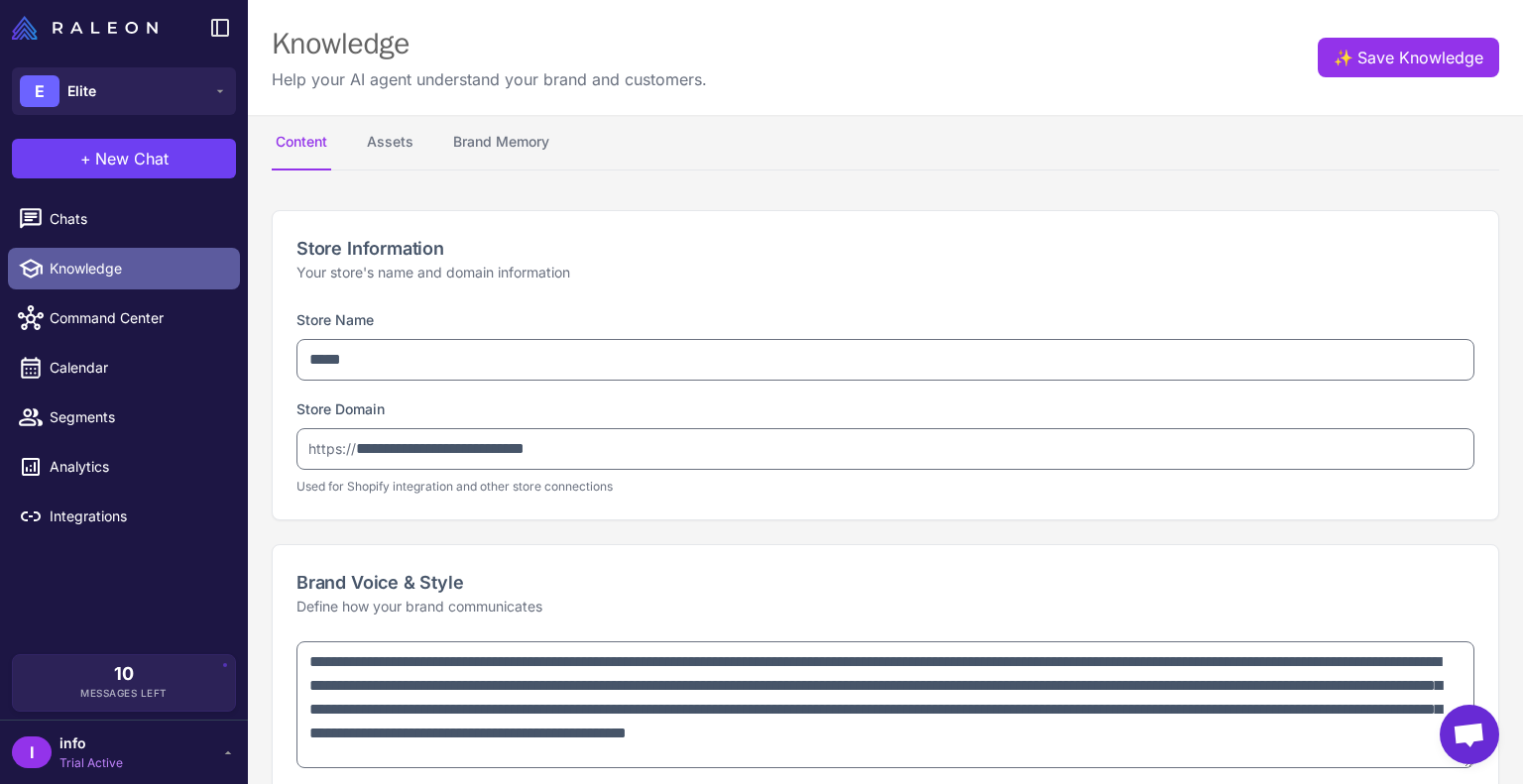 type on "**********" 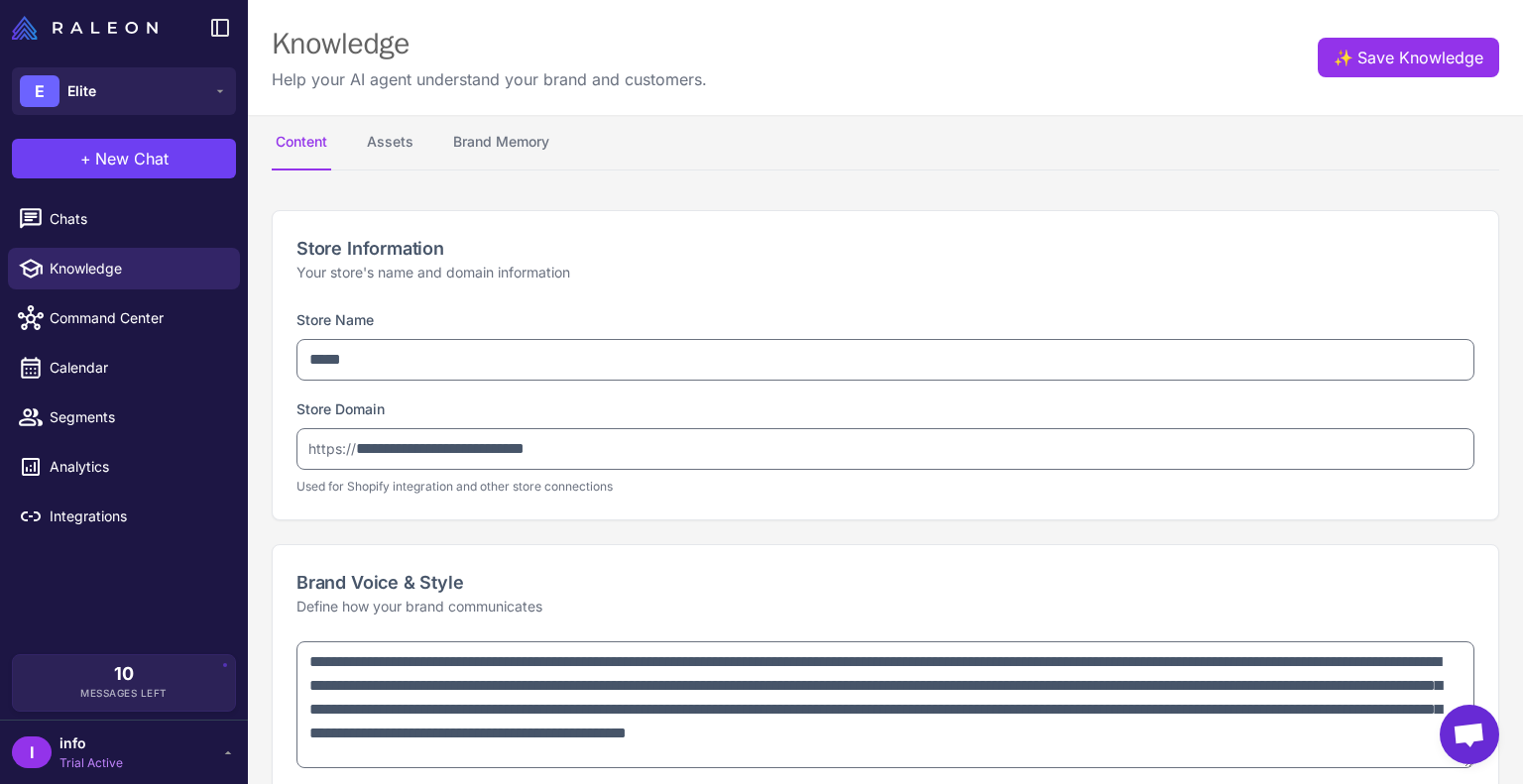 type on "**********" 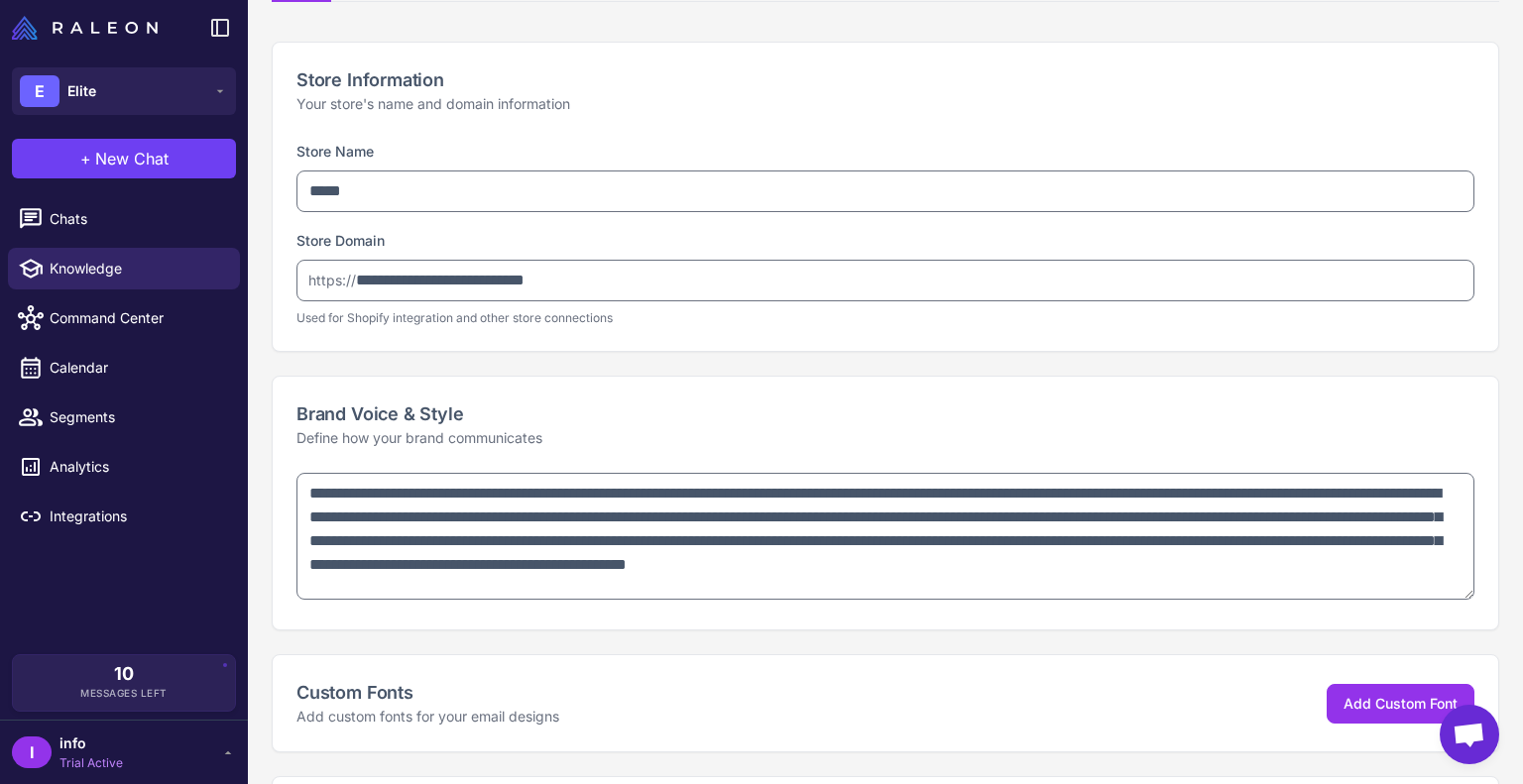 scroll, scrollTop: 169, scrollLeft: 0, axis: vertical 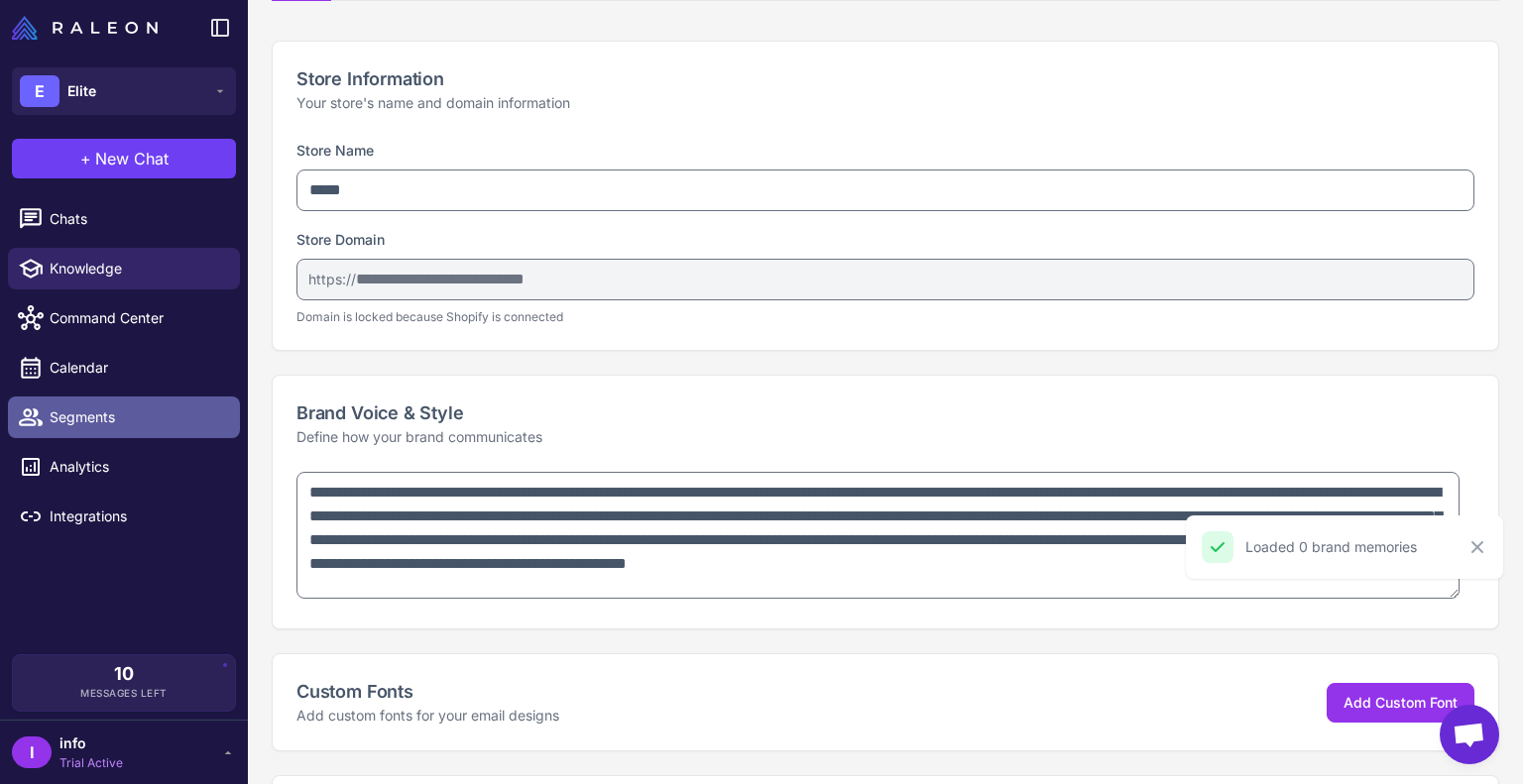 click on "Segments" at bounding box center [124, 417] 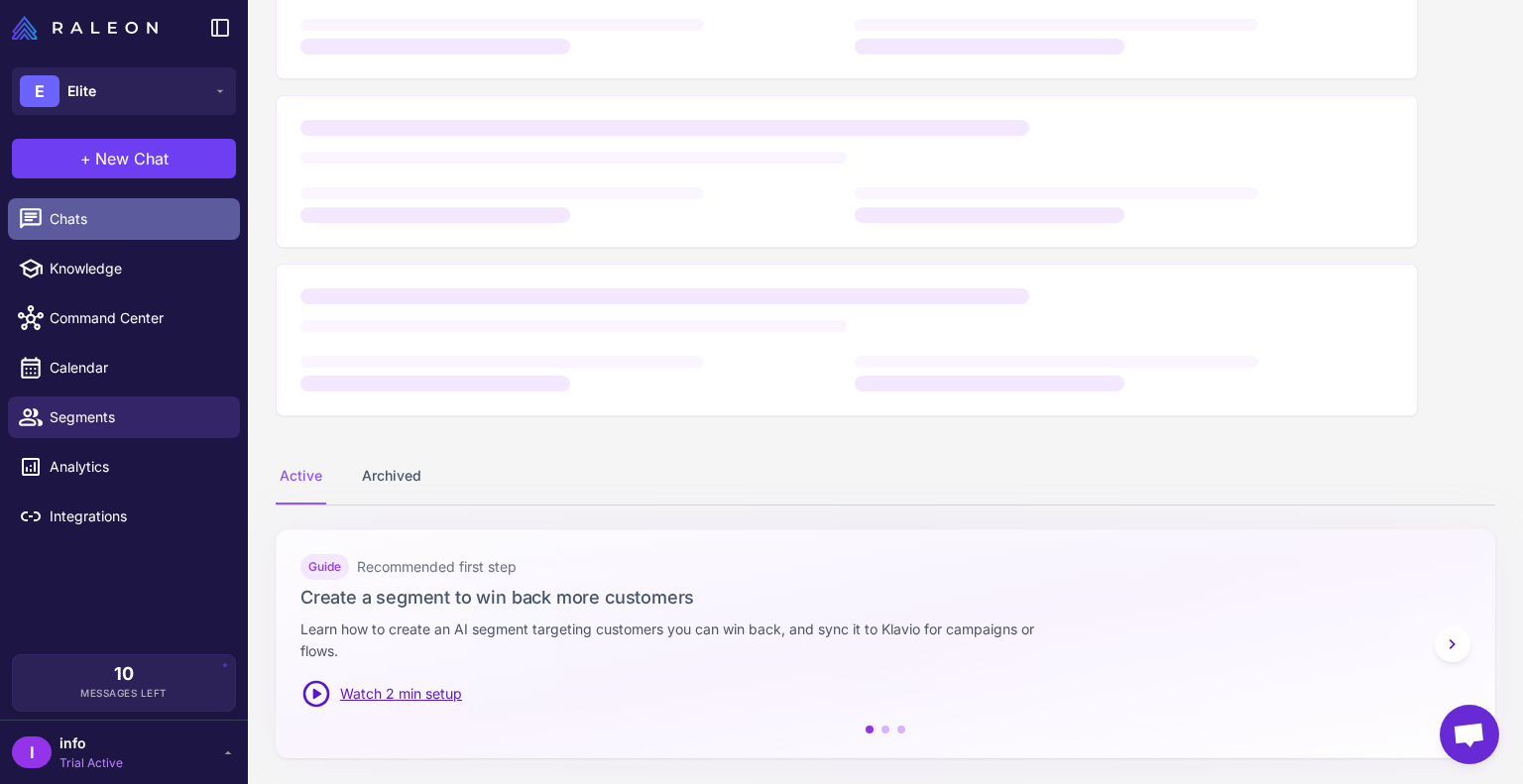 scroll, scrollTop: 169, scrollLeft: 0, axis: vertical 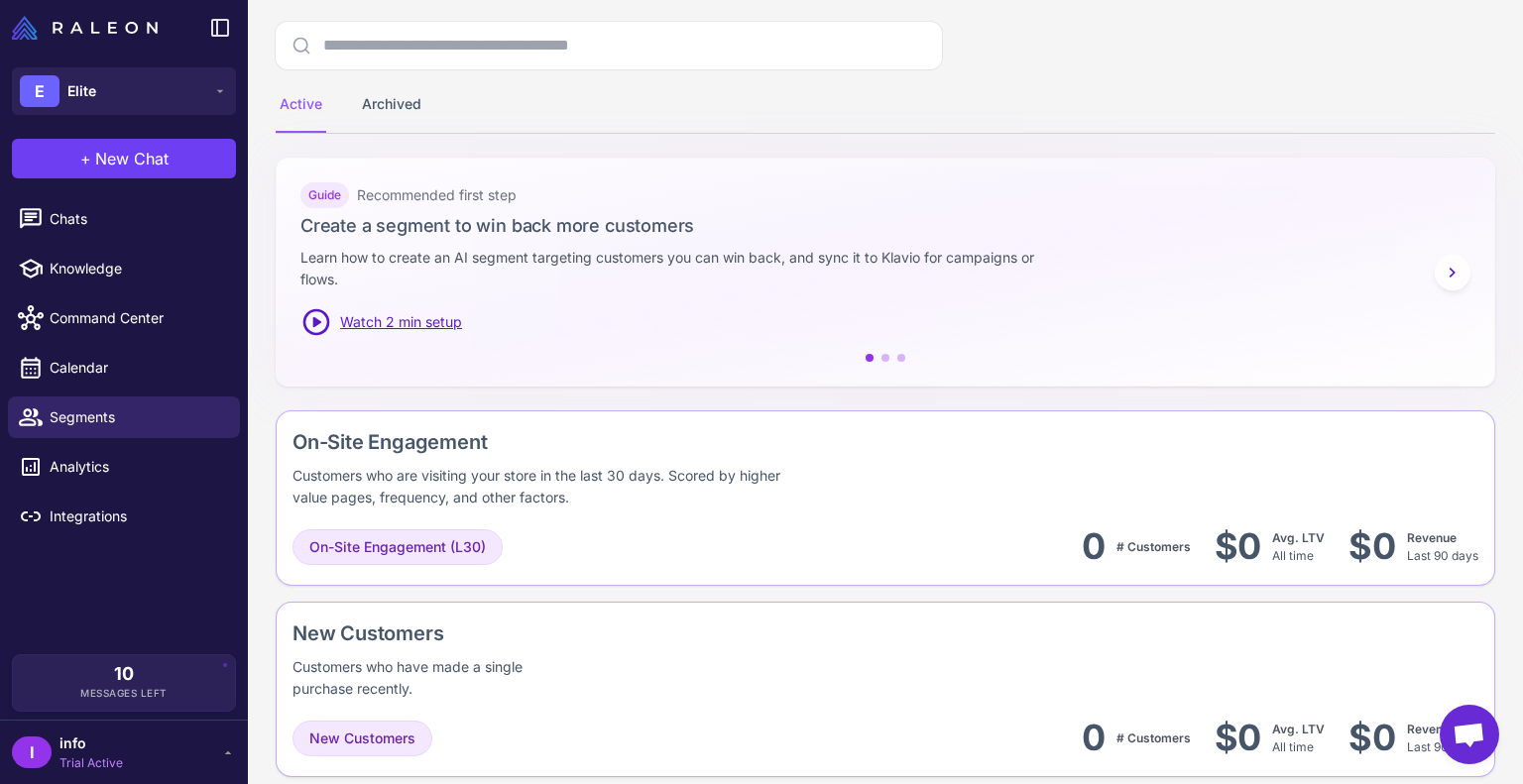 click on "I info Trial Active" at bounding box center [124, 752] 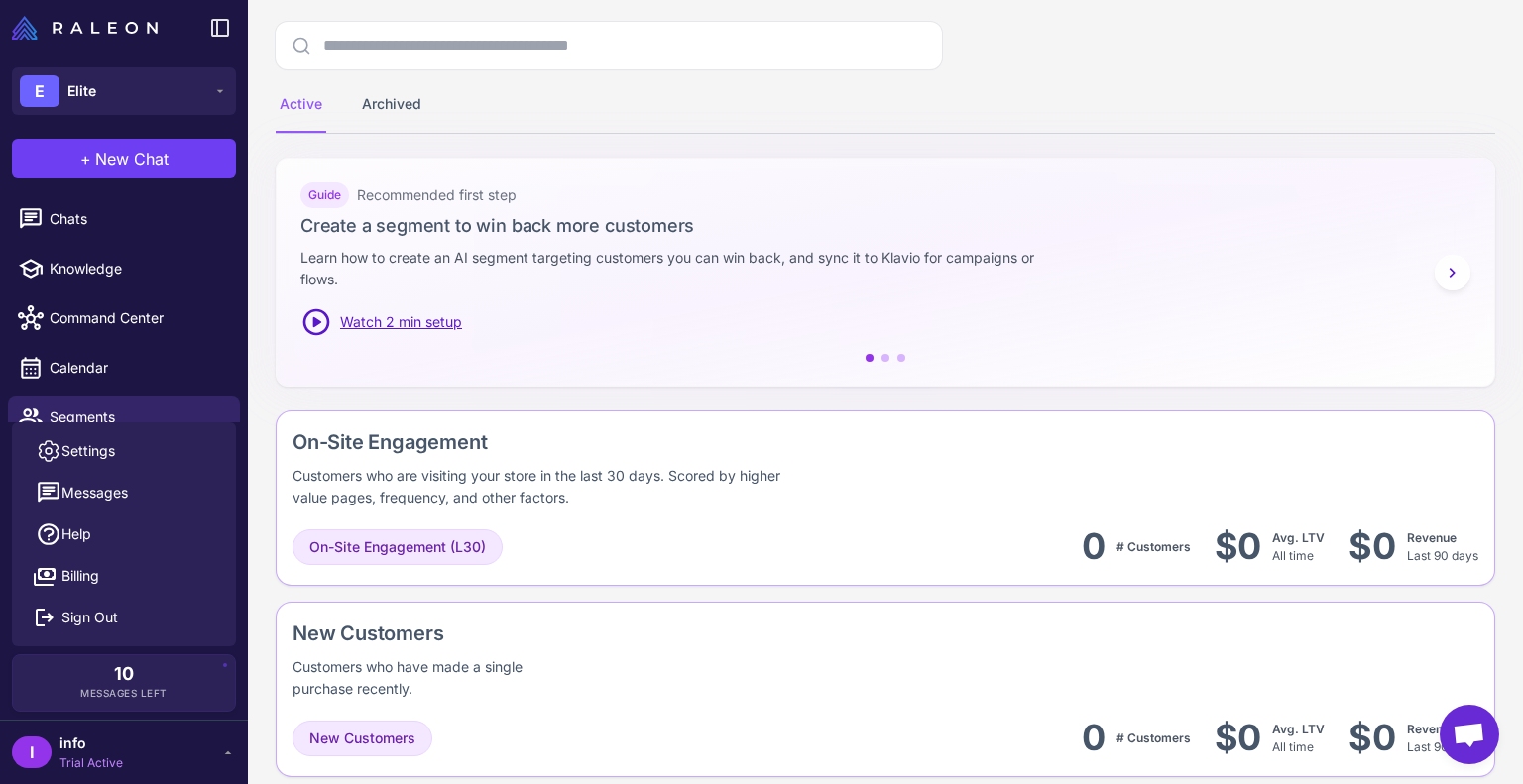 click on "I info Trial Active" at bounding box center (124, 752) 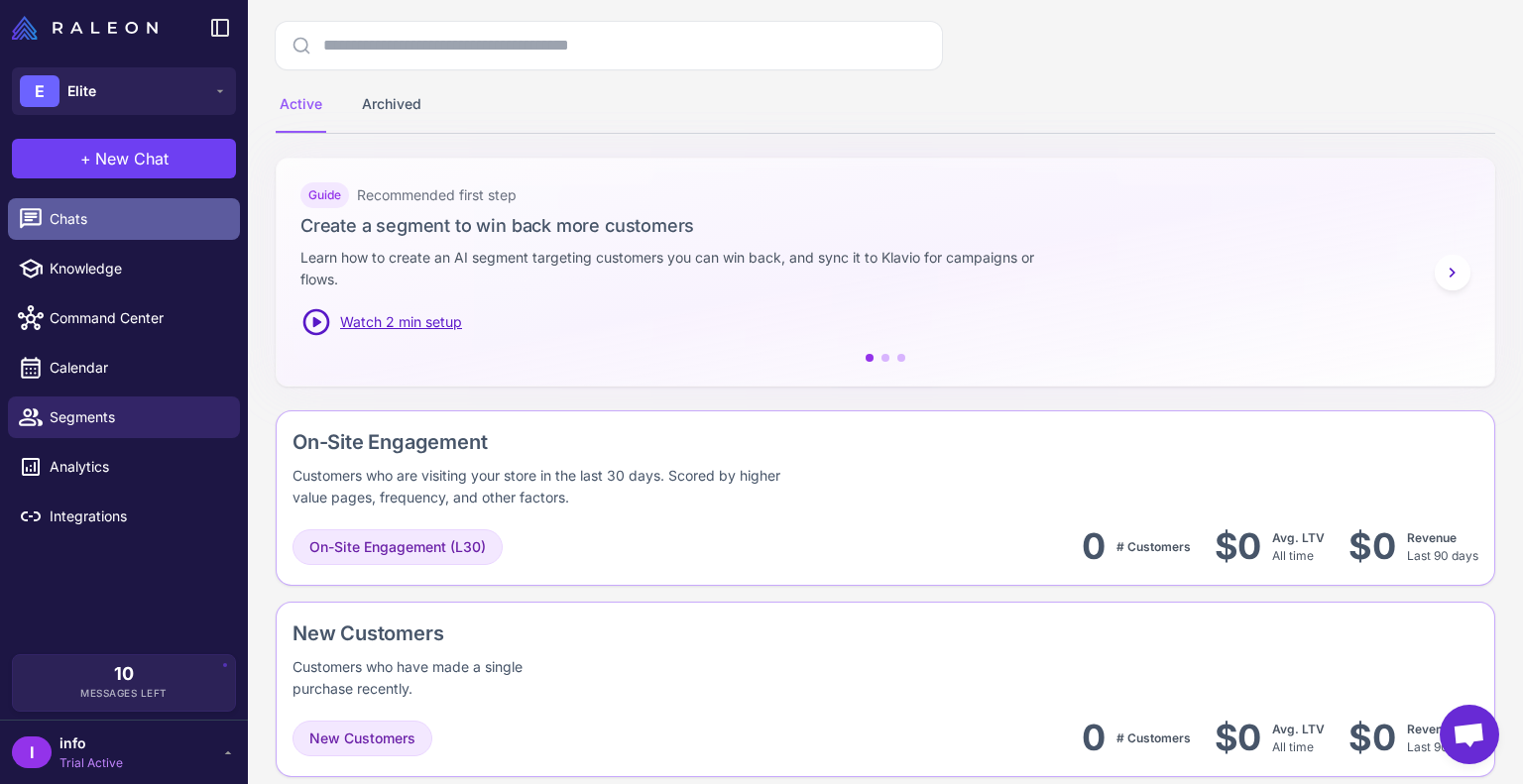 click on "Chats" at bounding box center (124, 219) 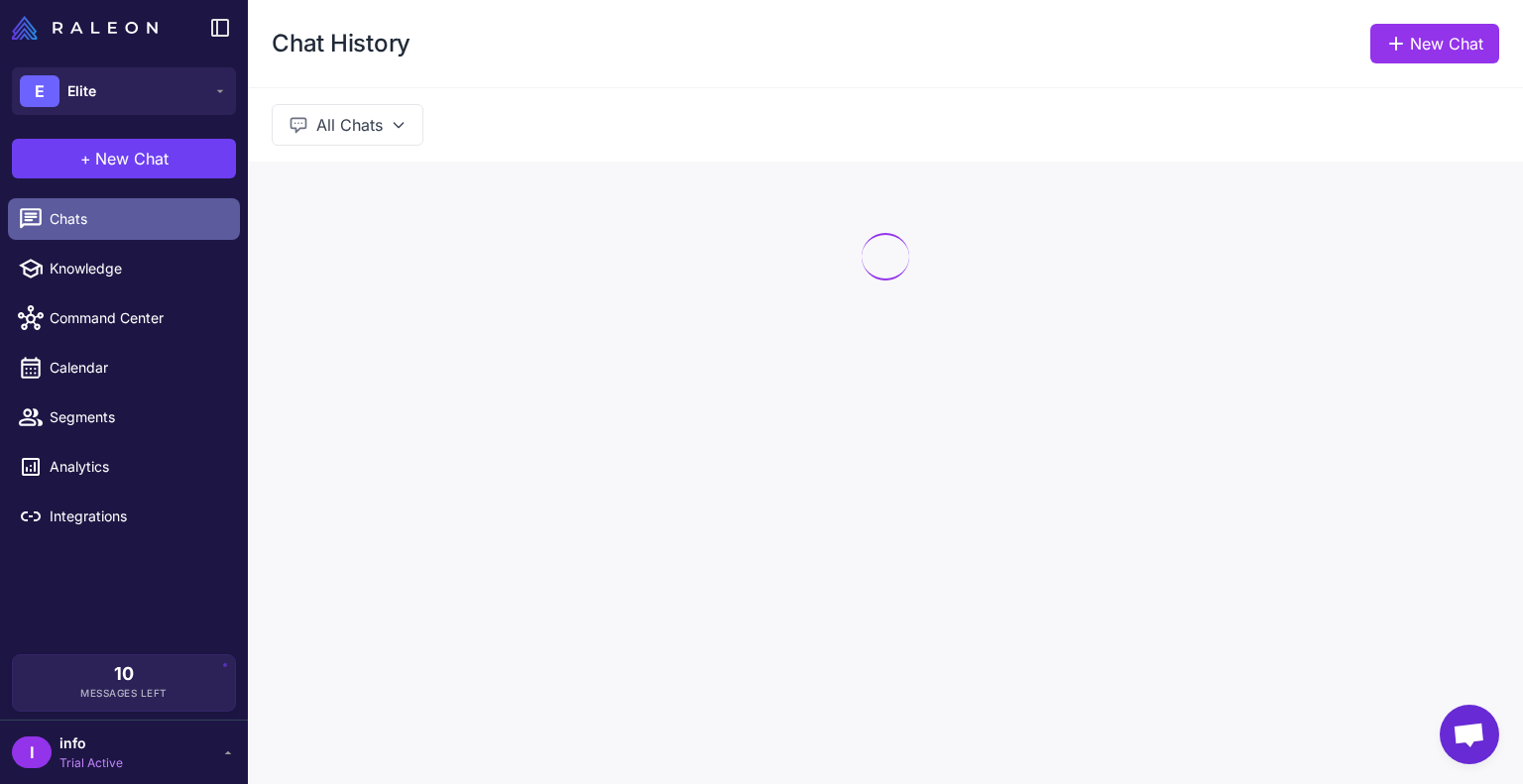 scroll, scrollTop: 0, scrollLeft: 0, axis: both 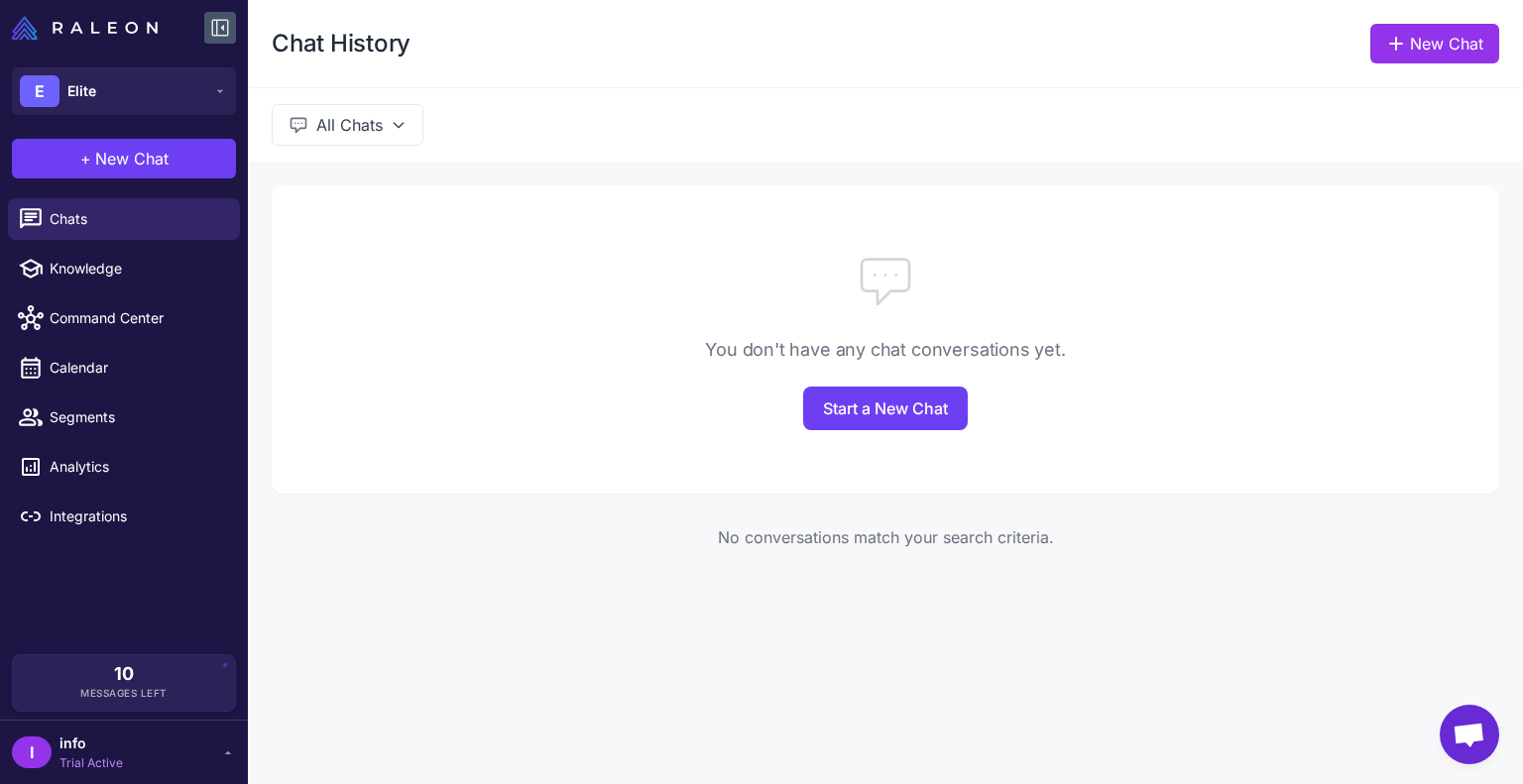 click 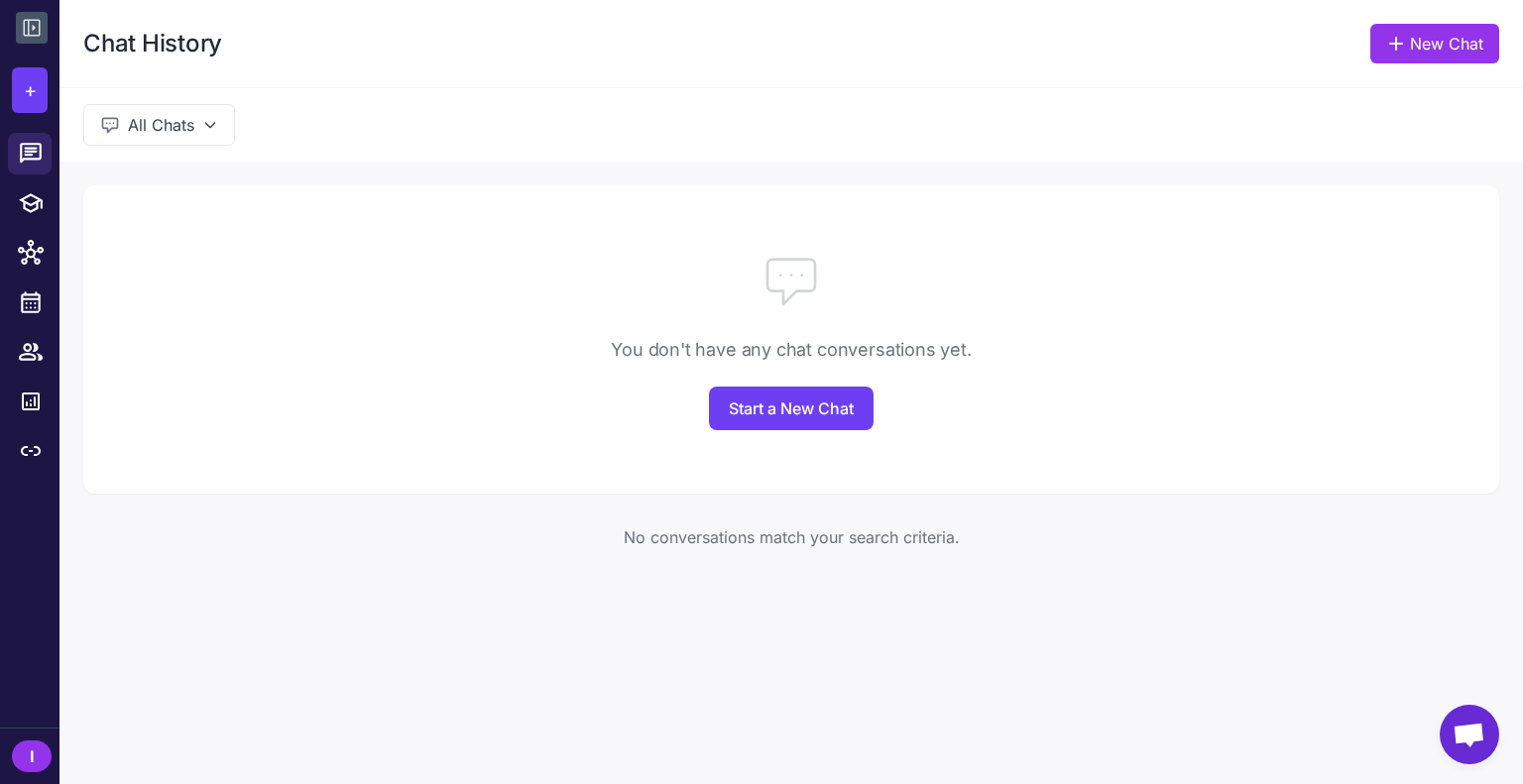 click at bounding box center (30, 28) 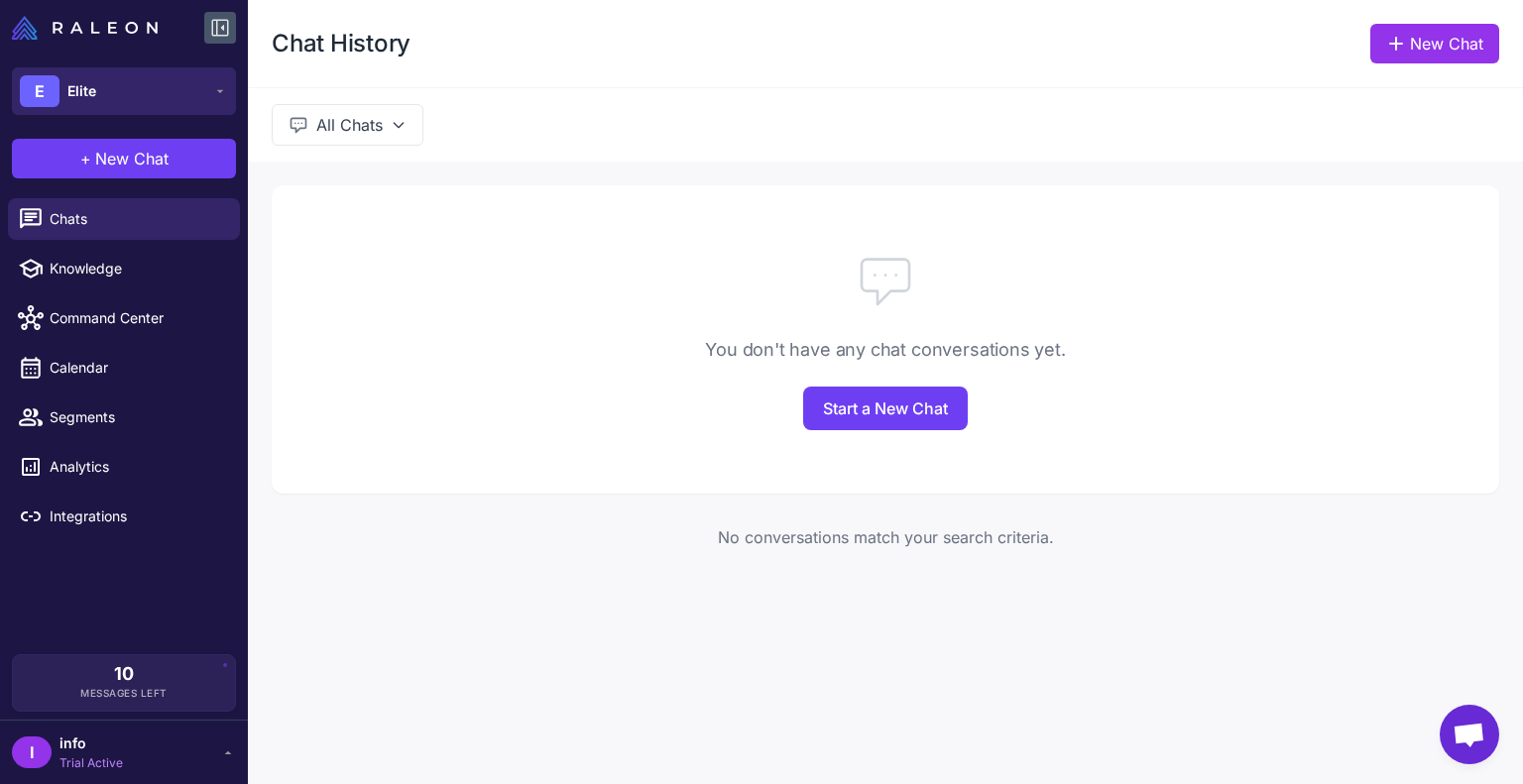 click on "E" at bounding box center [40, 91] 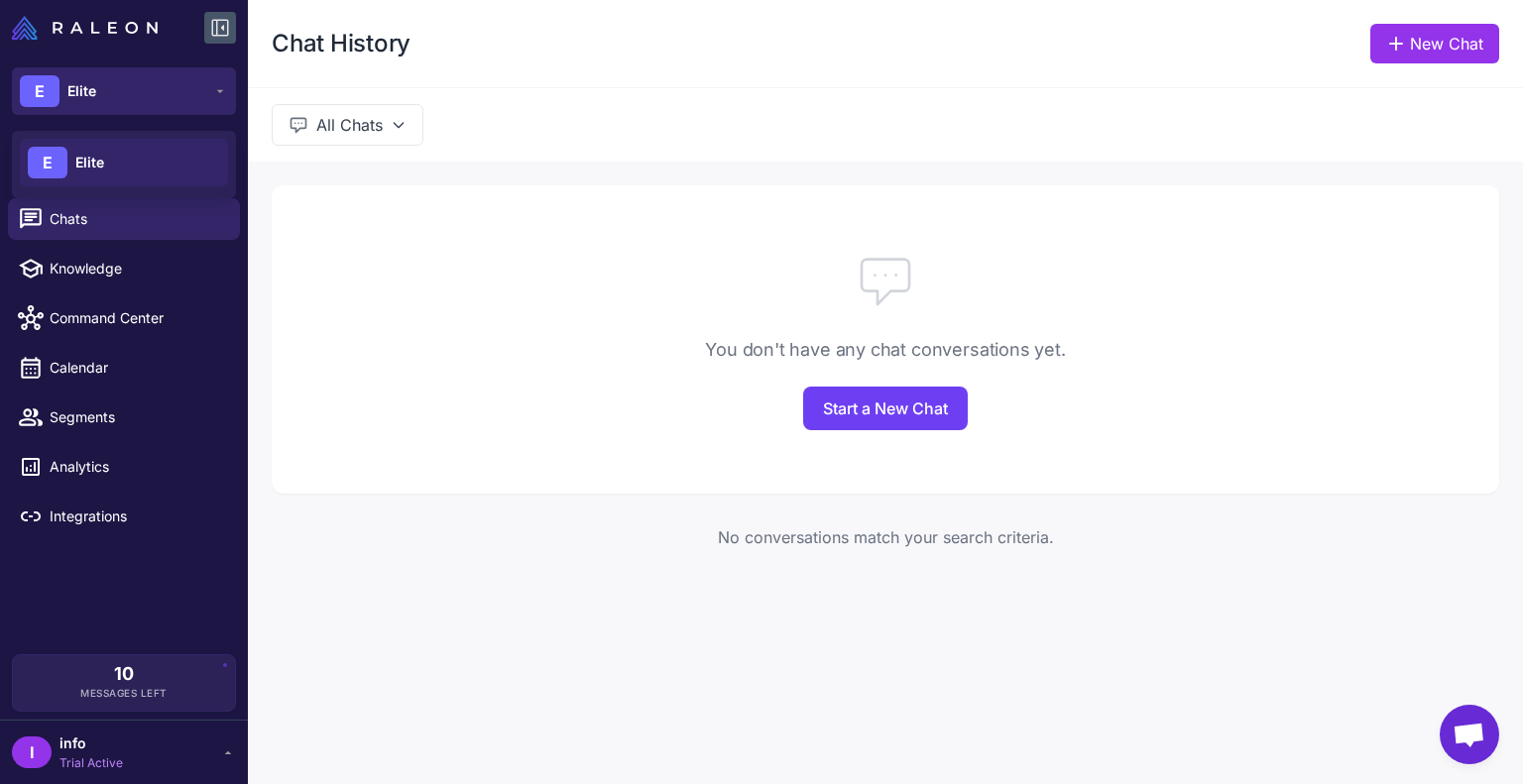 click on "E" at bounding box center [40, 91] 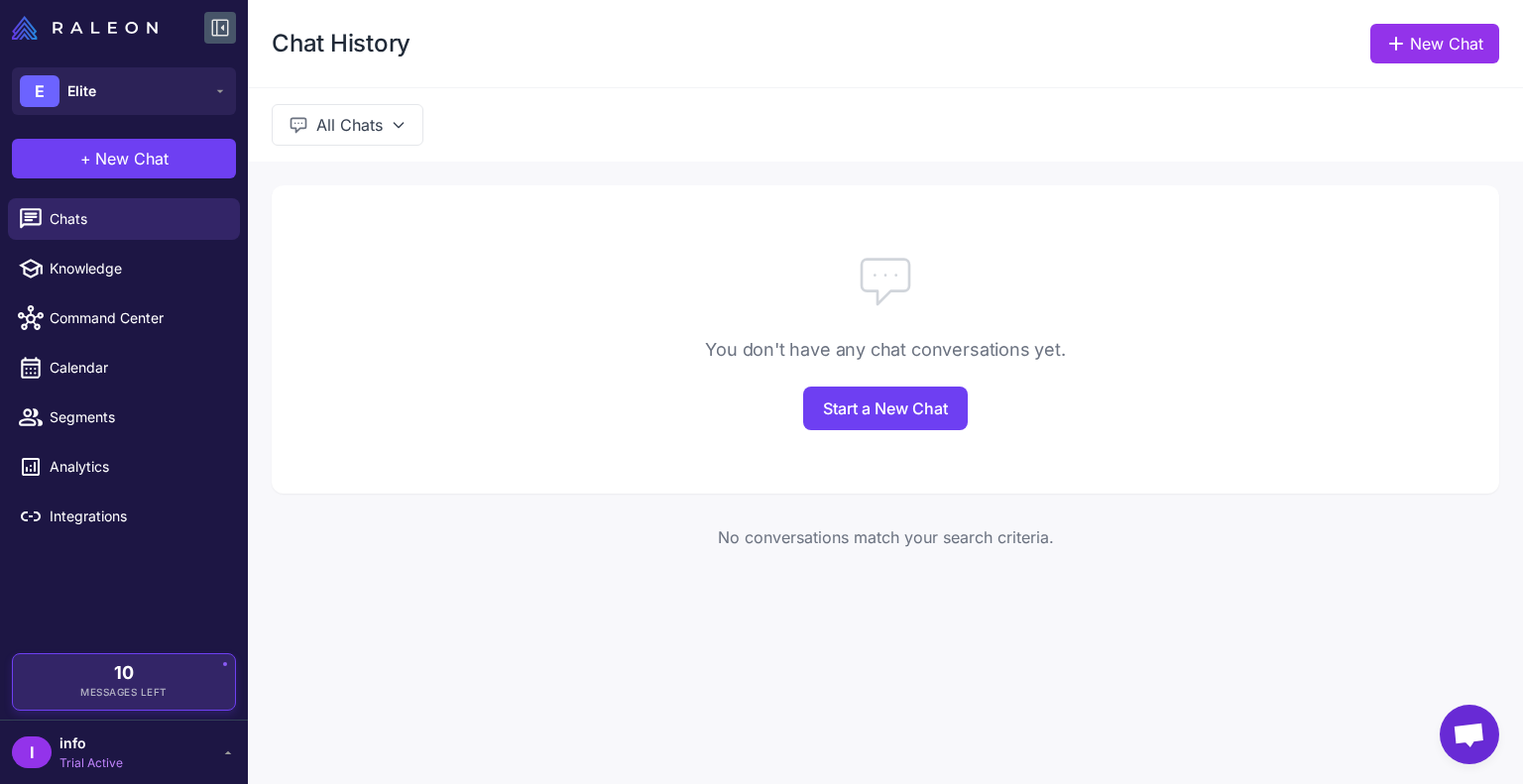 click on "10" at bounding box center (124, 673) 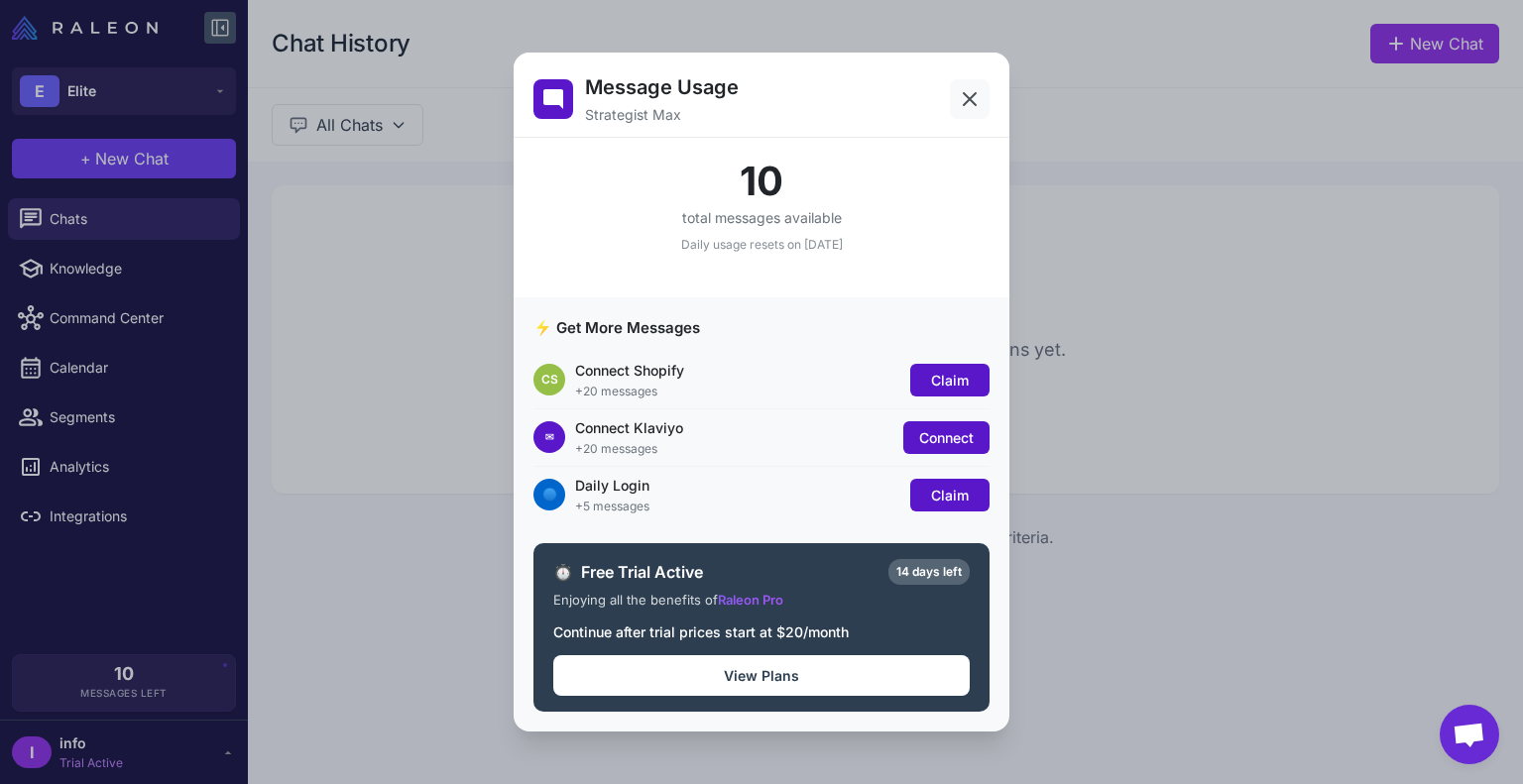 click on "Message Usage Strategist Max" at bounding box center [762, 95] 